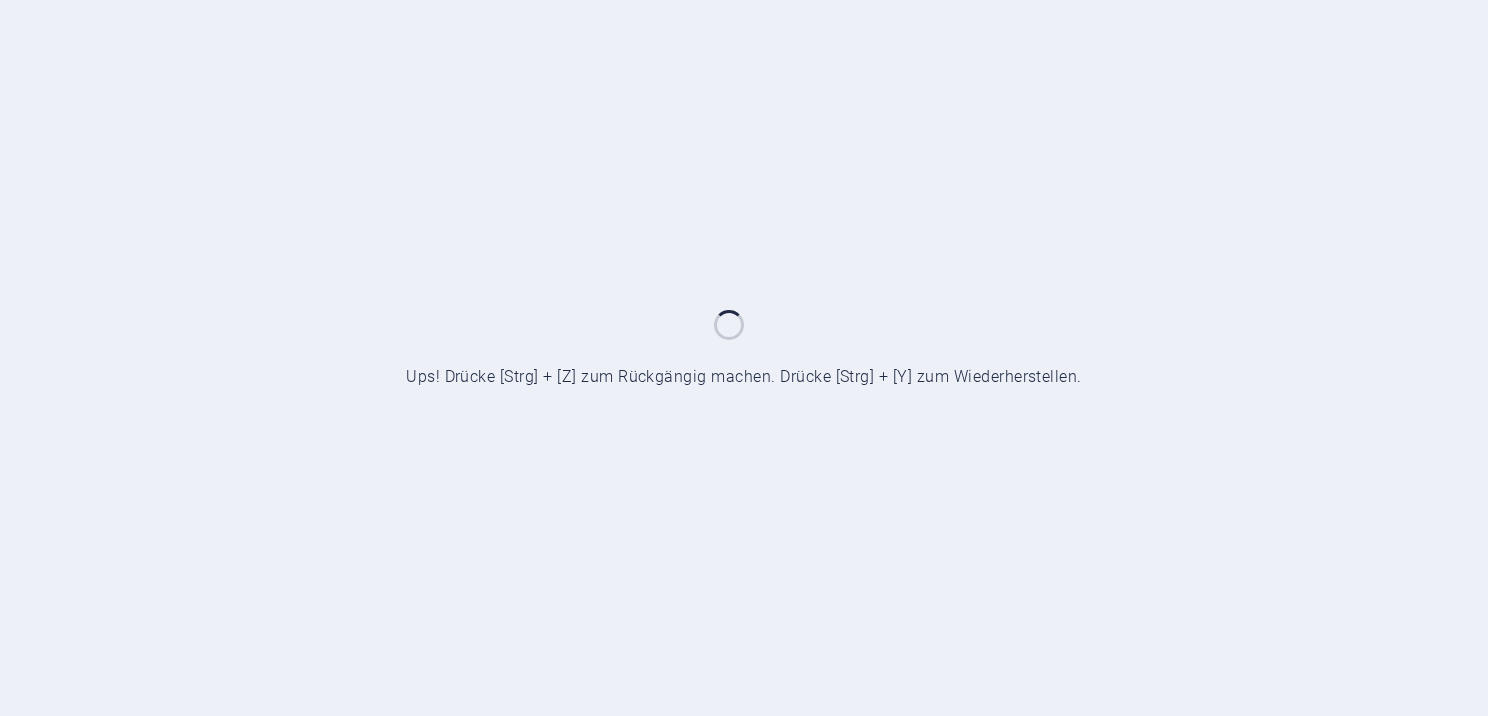 scroll, scrollTop: 0, scrollLeft: 0, axis: both 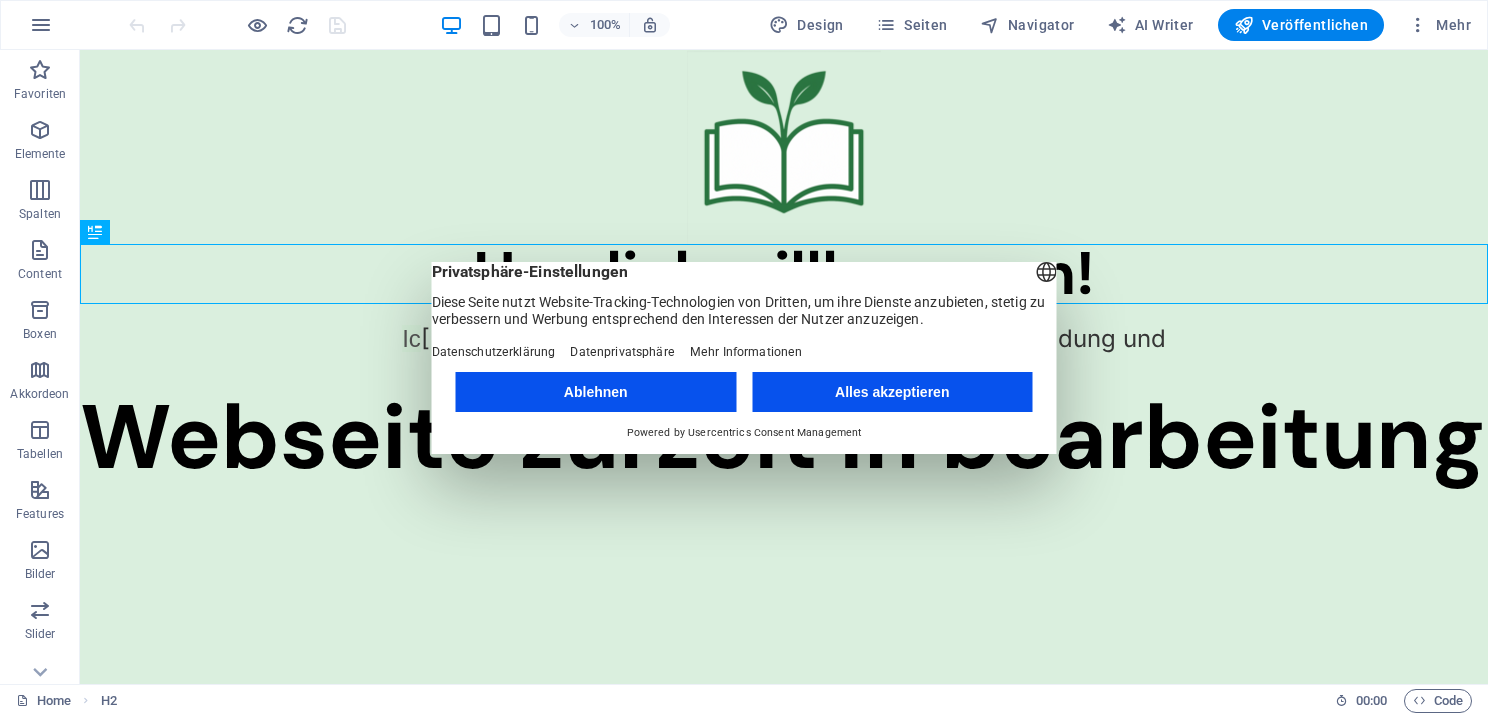 click on "Alles akzeptieren" at bounding box center [892, 392] 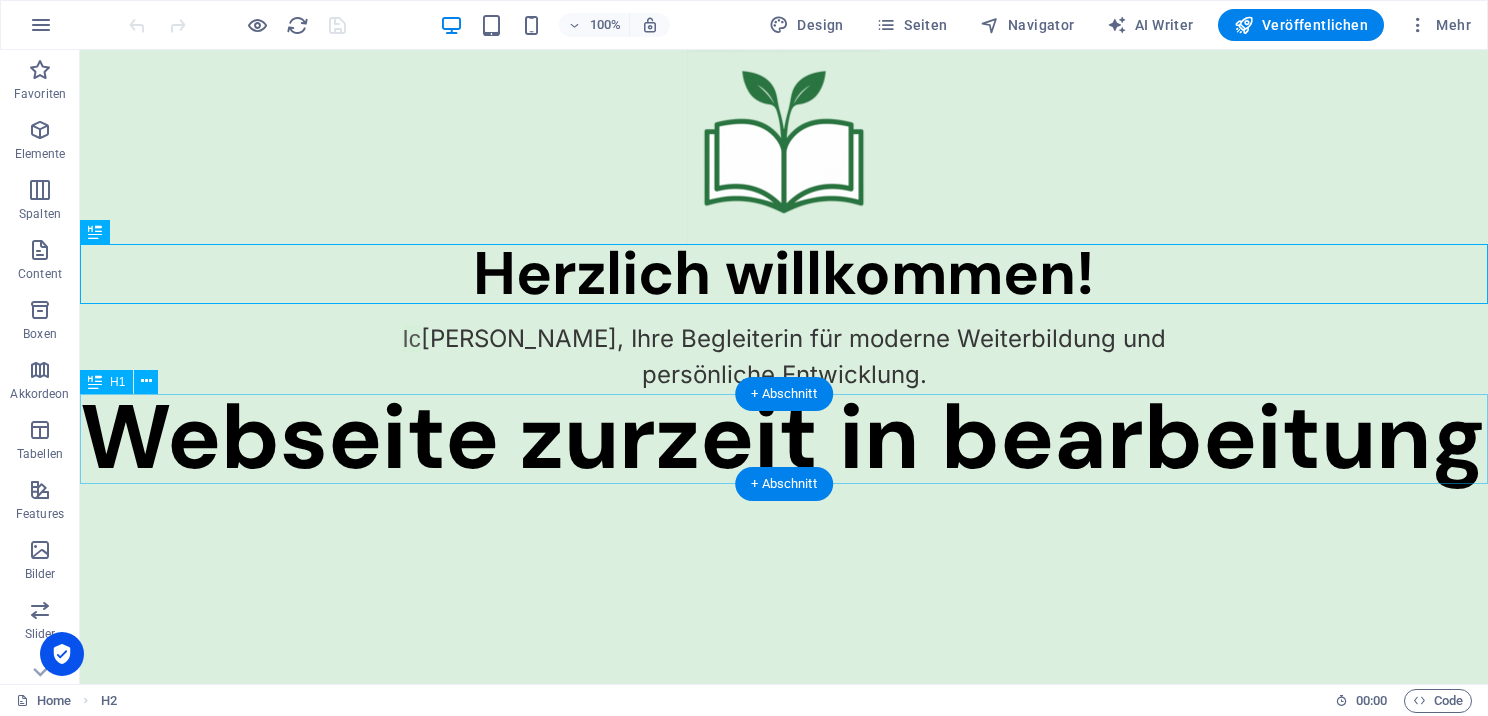 click on "Webseite zurzeit in bearbeitung" at bounding box center (784, 438) 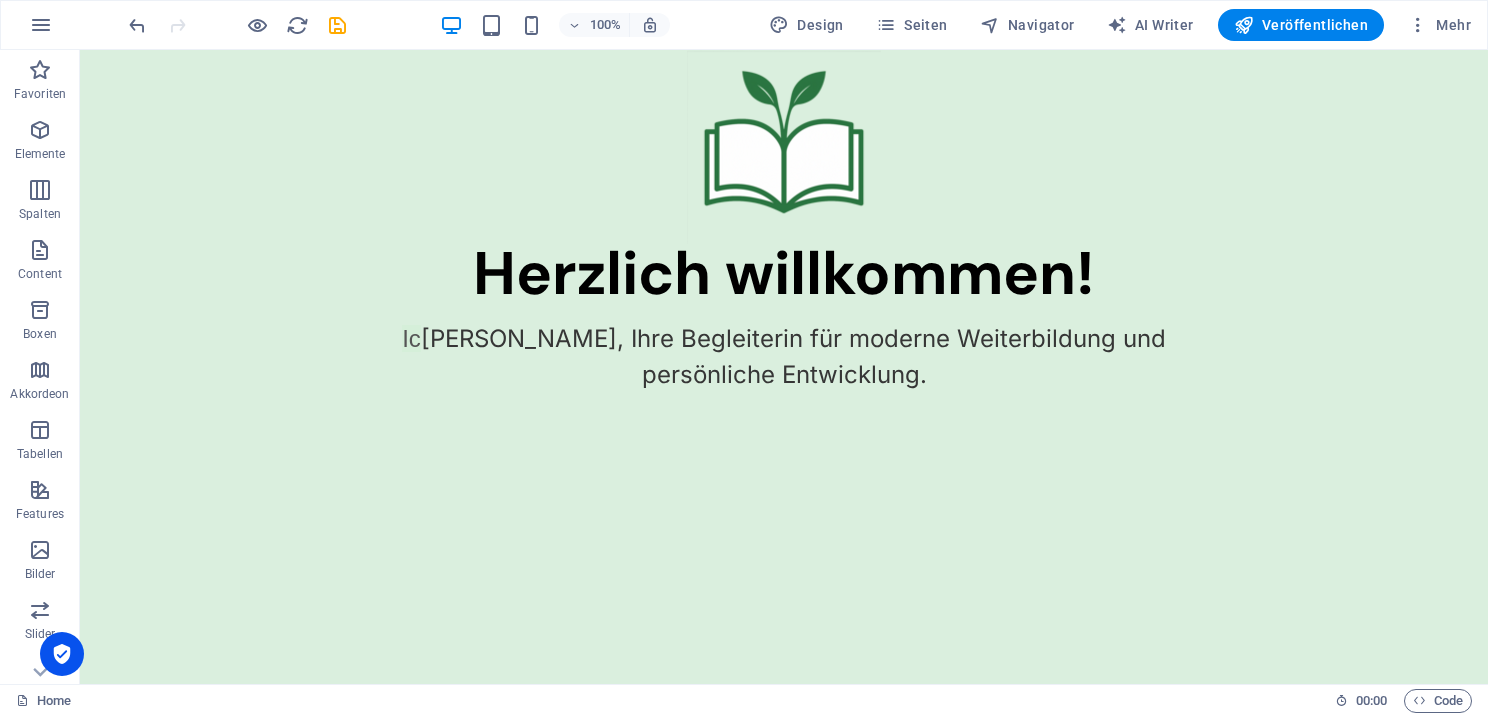 click on "Herzlich willkommen! Ic h bin Liane, Ihre Begleiterin für moderne Weiterbildung und  persönliche Entwicklung." at bounding box center (784, 221) 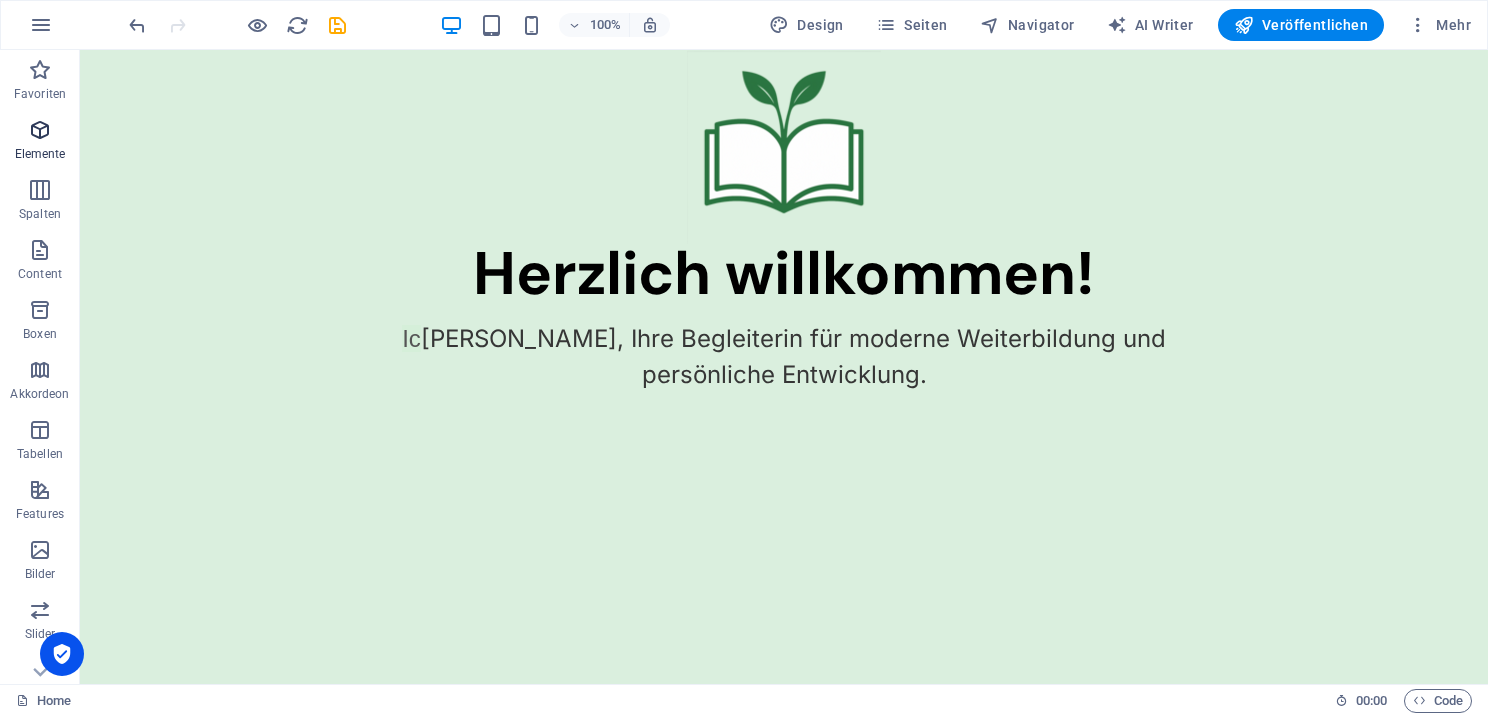 click on "Elemente" at bounding box center [40, 142] 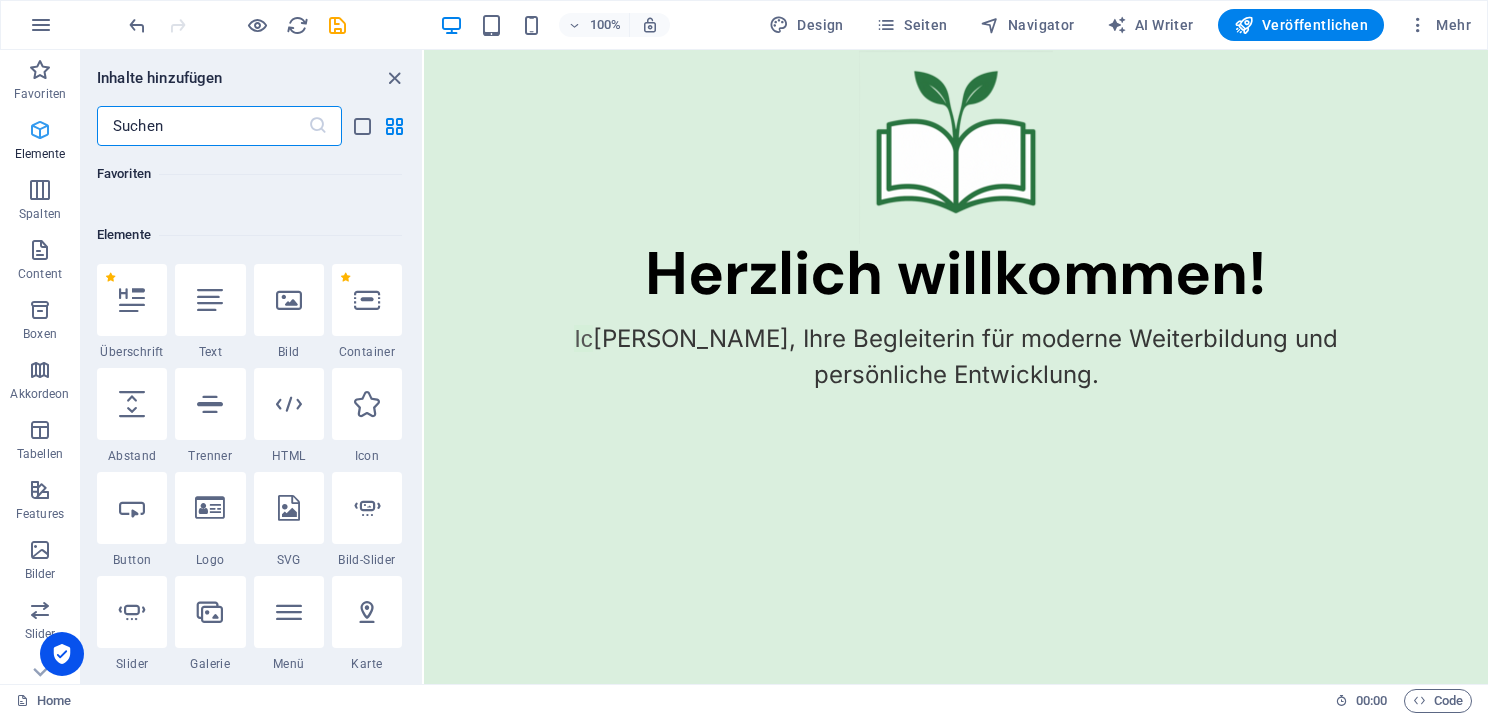 scroll, scrollTop: 204, scrollLeft: 0, axis: vertical 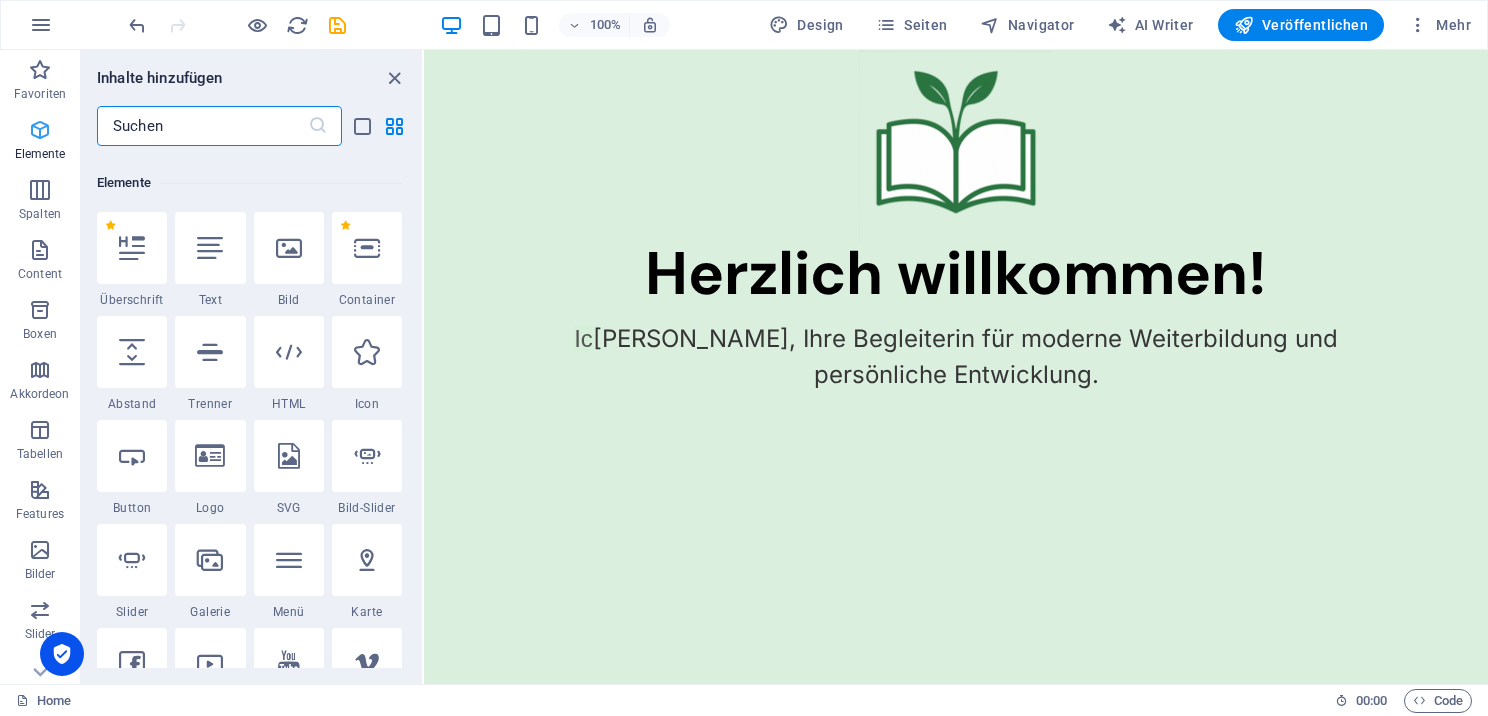 click on "Elemente" at bounding box center [40, 142] 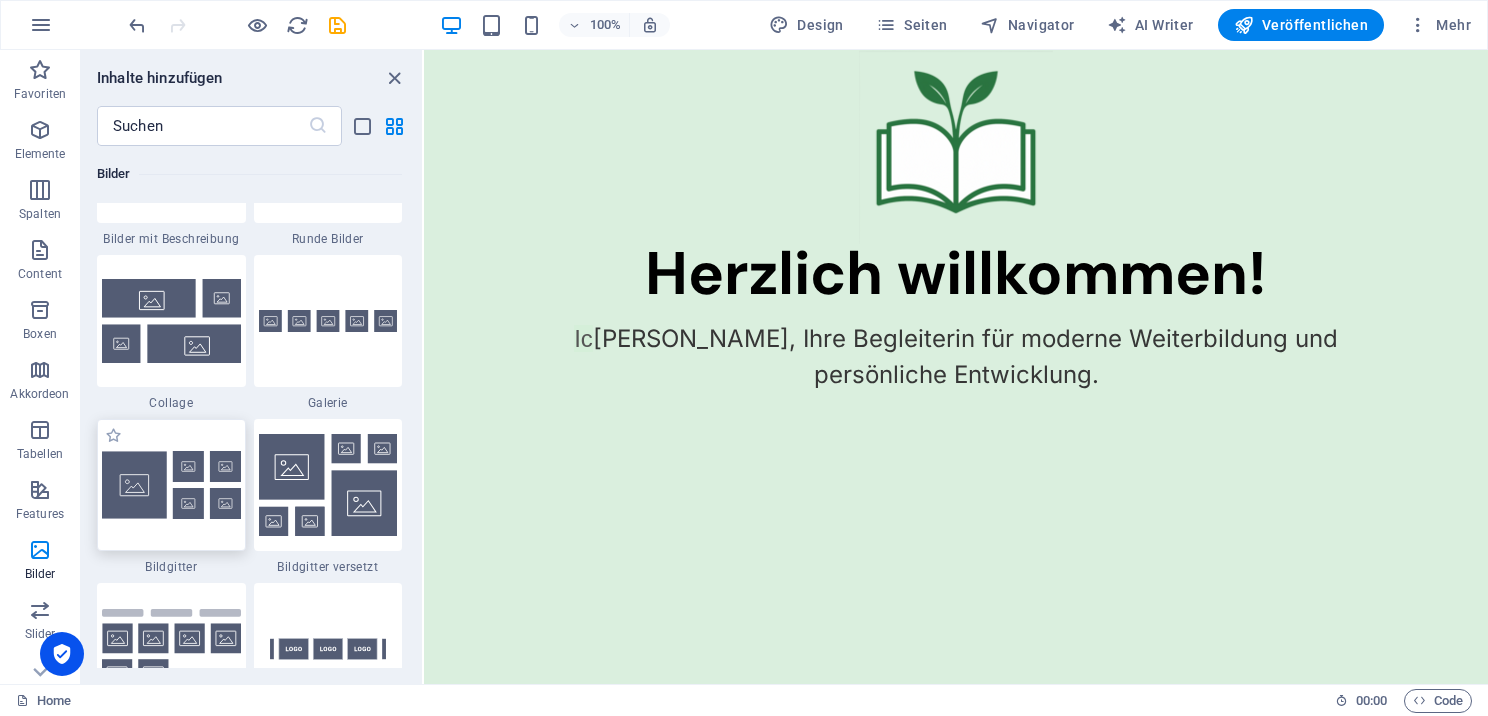 scroll, scrollTop: 10160, scrollLeft: 0, axis: vertical 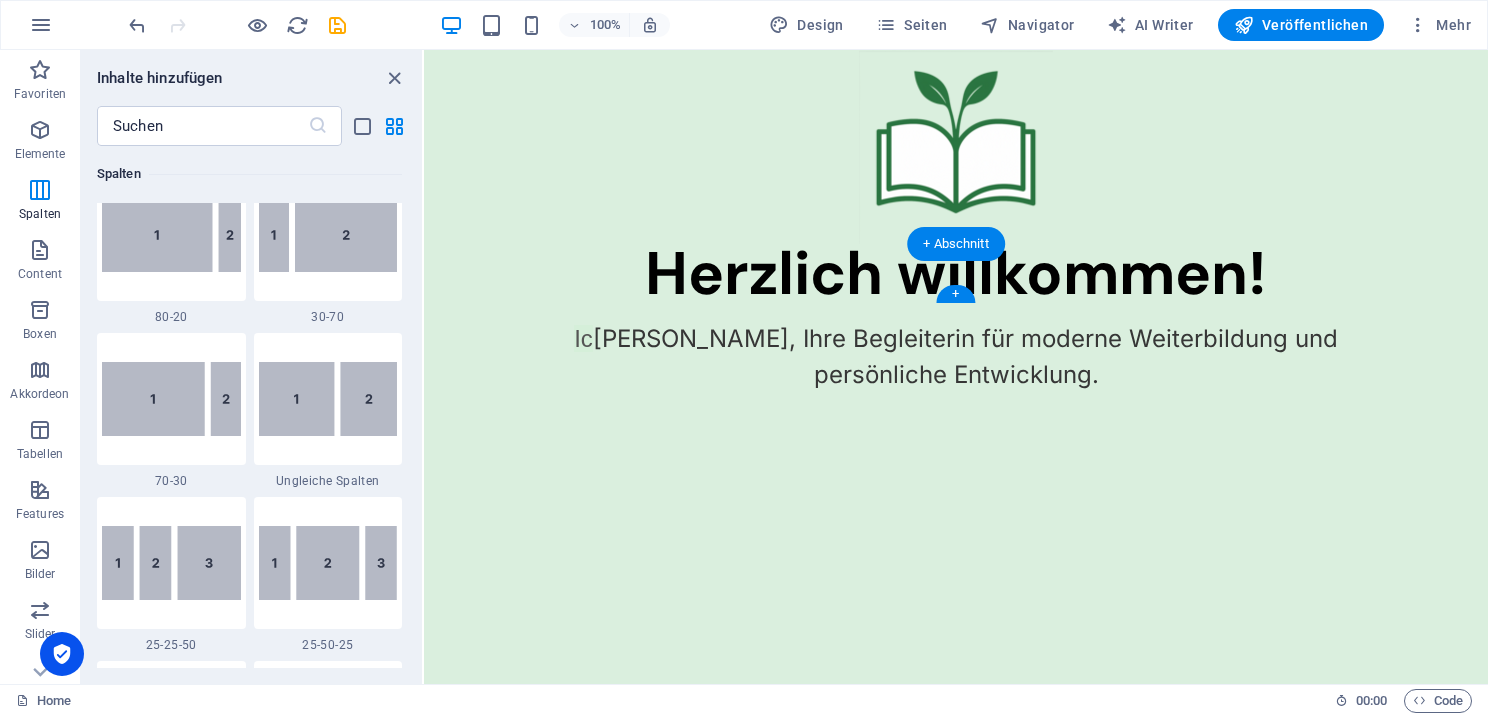 click on "Herzlich willkommen!" at bounding box center [956, 274] 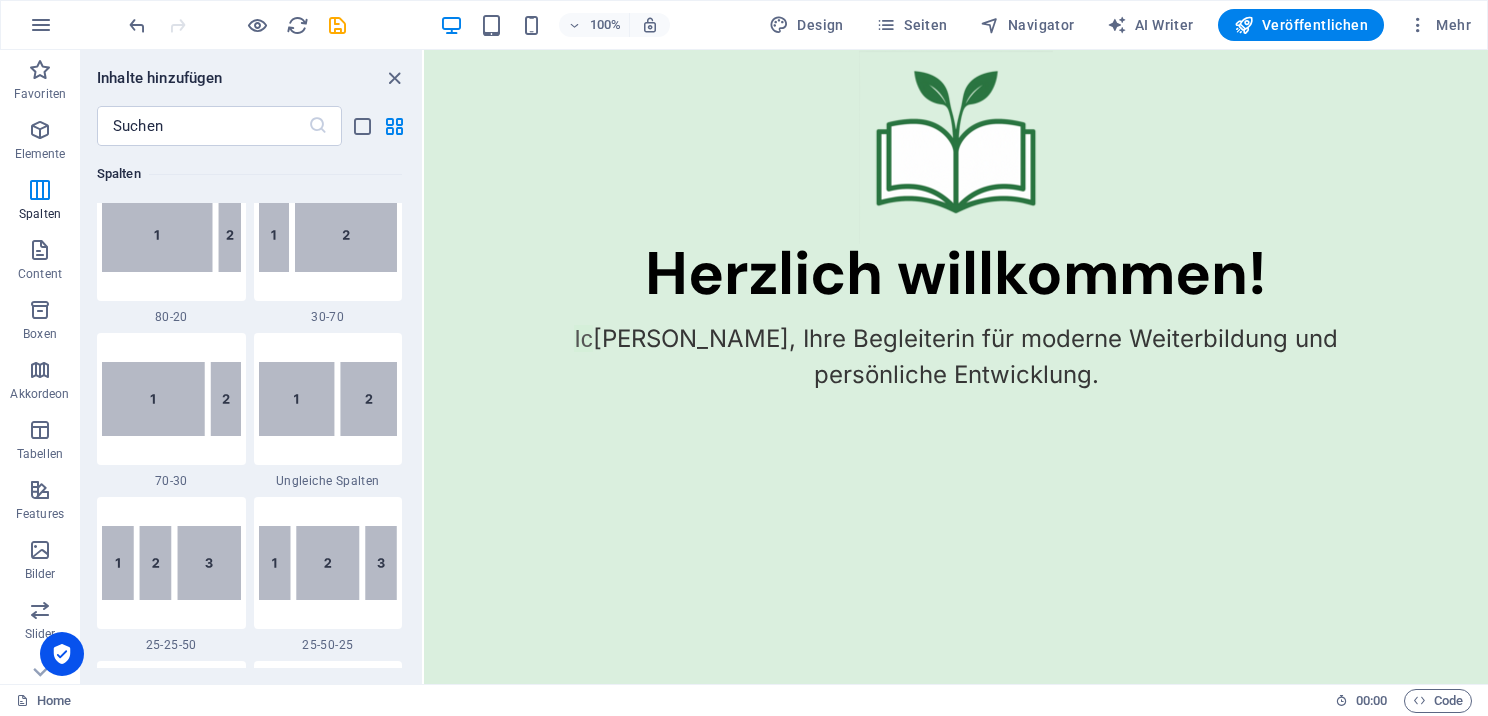 click on "Skip to main content
Herzlich willkommen! Ic h bin Liane, Ihre Begleiterin für moderne Weiterbildung und  persönliche Entwicklung." at bounding box center [956, 221] 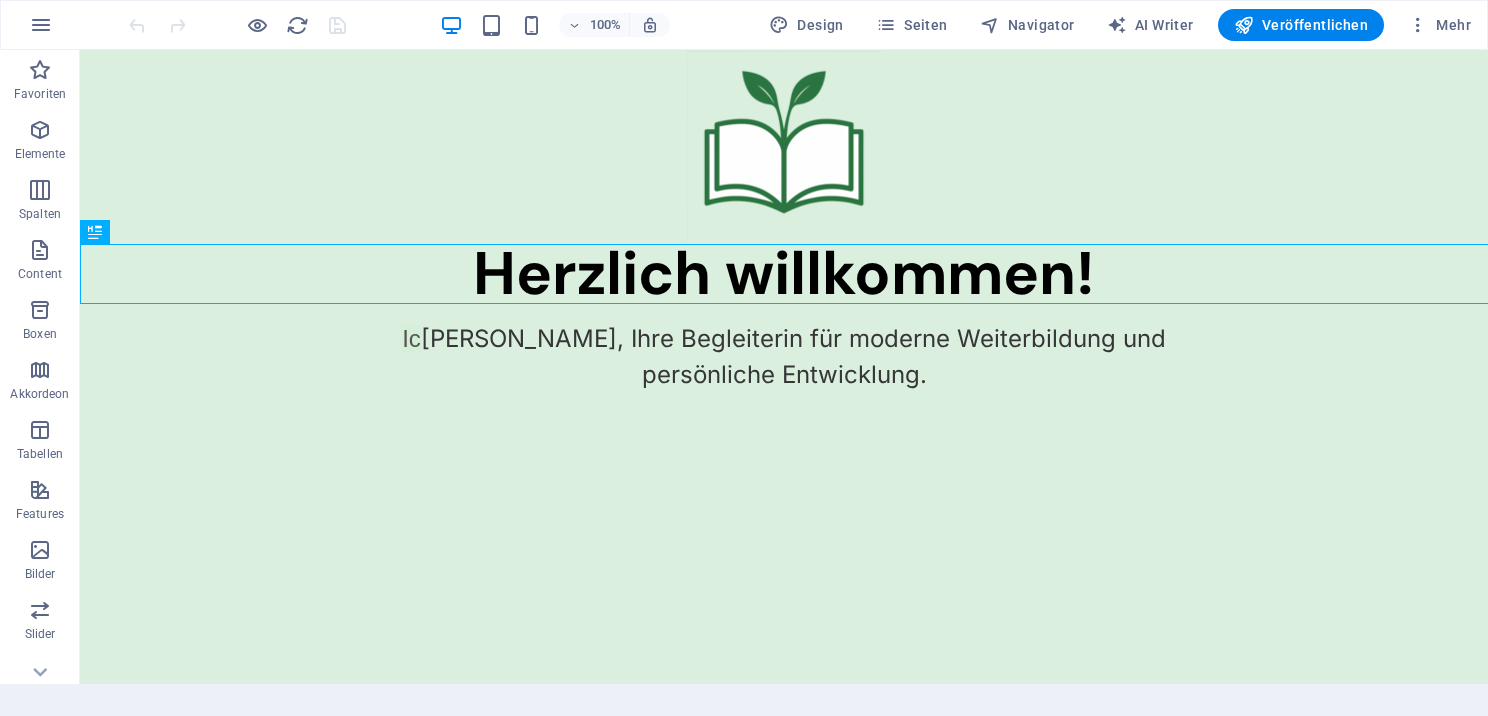 scroll, scrollTop: 0, scrollLeft: 0, axis: both 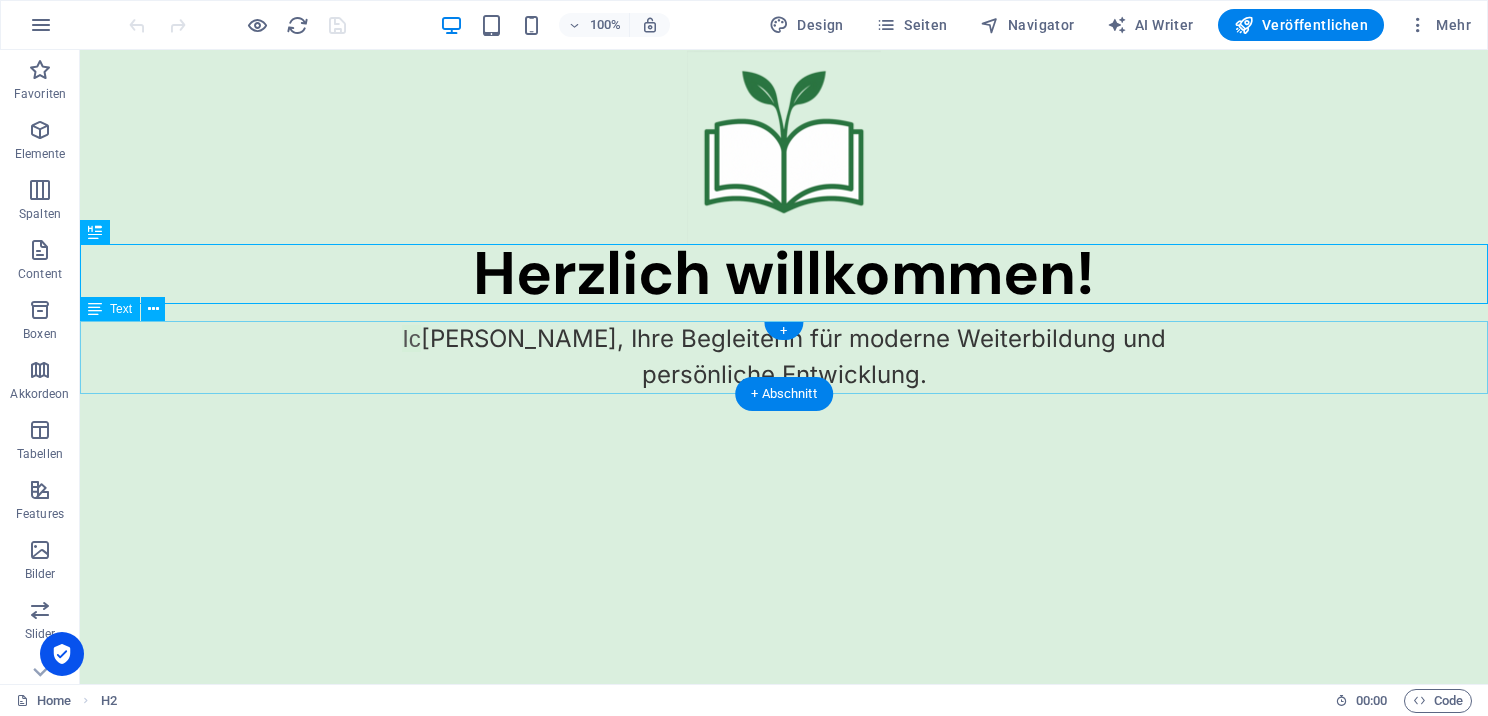 click on "[PERSON_NAME], Ihre Begleiterin für moderne Weiterbildung und  persönliche Entwicklung." at bounding box center (784, 357) 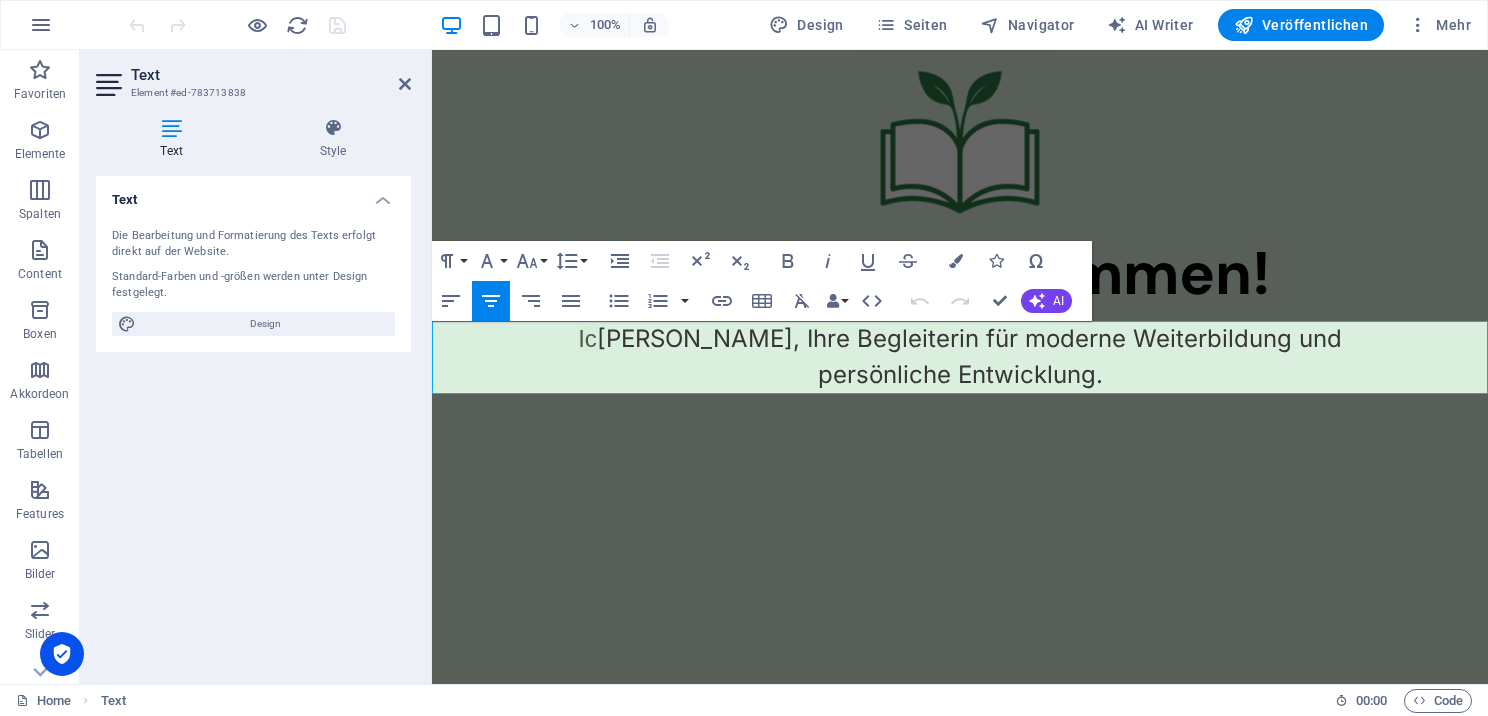 click on "persönliche Entwicklung." at bounding box center [960, 375] 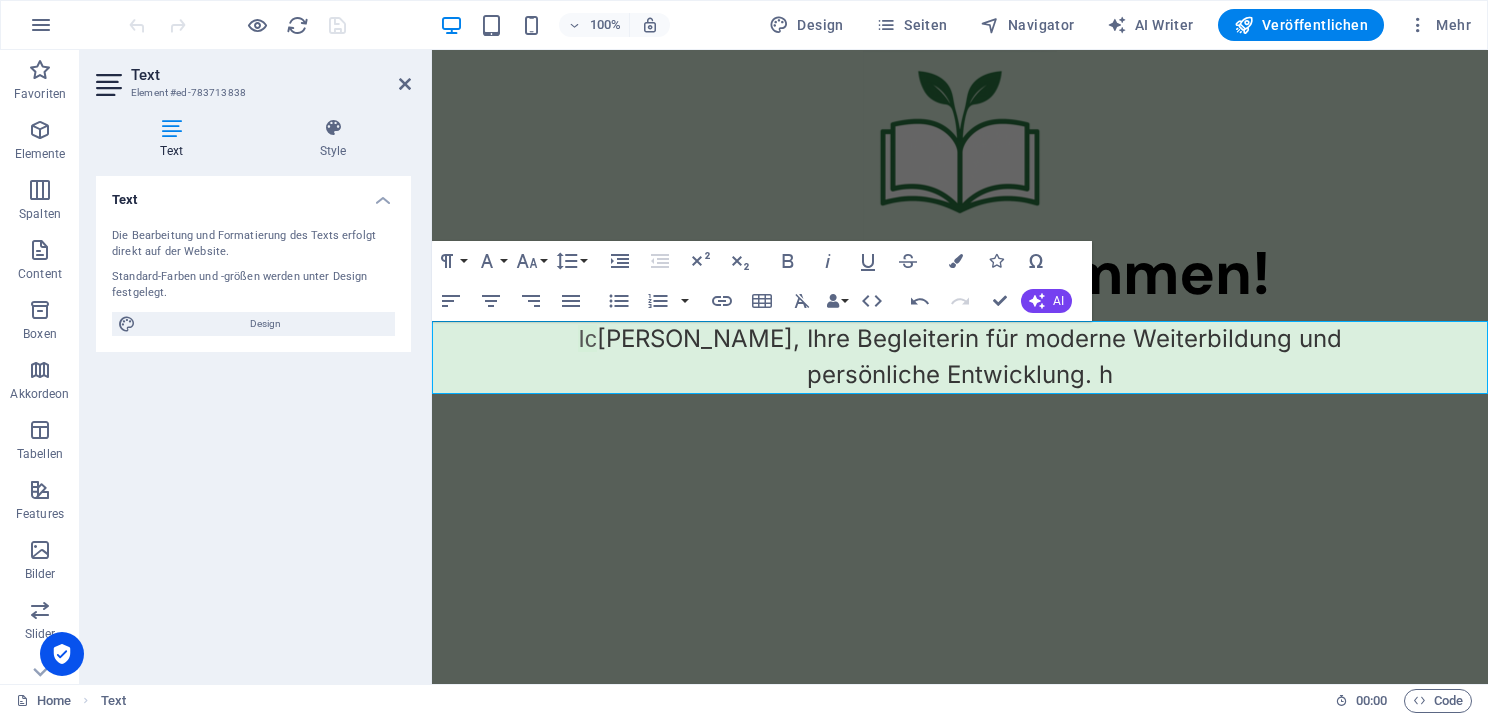 click on "Skip to main content
Herzlich willkommen! [PERSON_NAME], Ihre Begleiterin für moderne Weiterbildung und  persönliche Entwicklung. h" at bounding box center (960, 221) 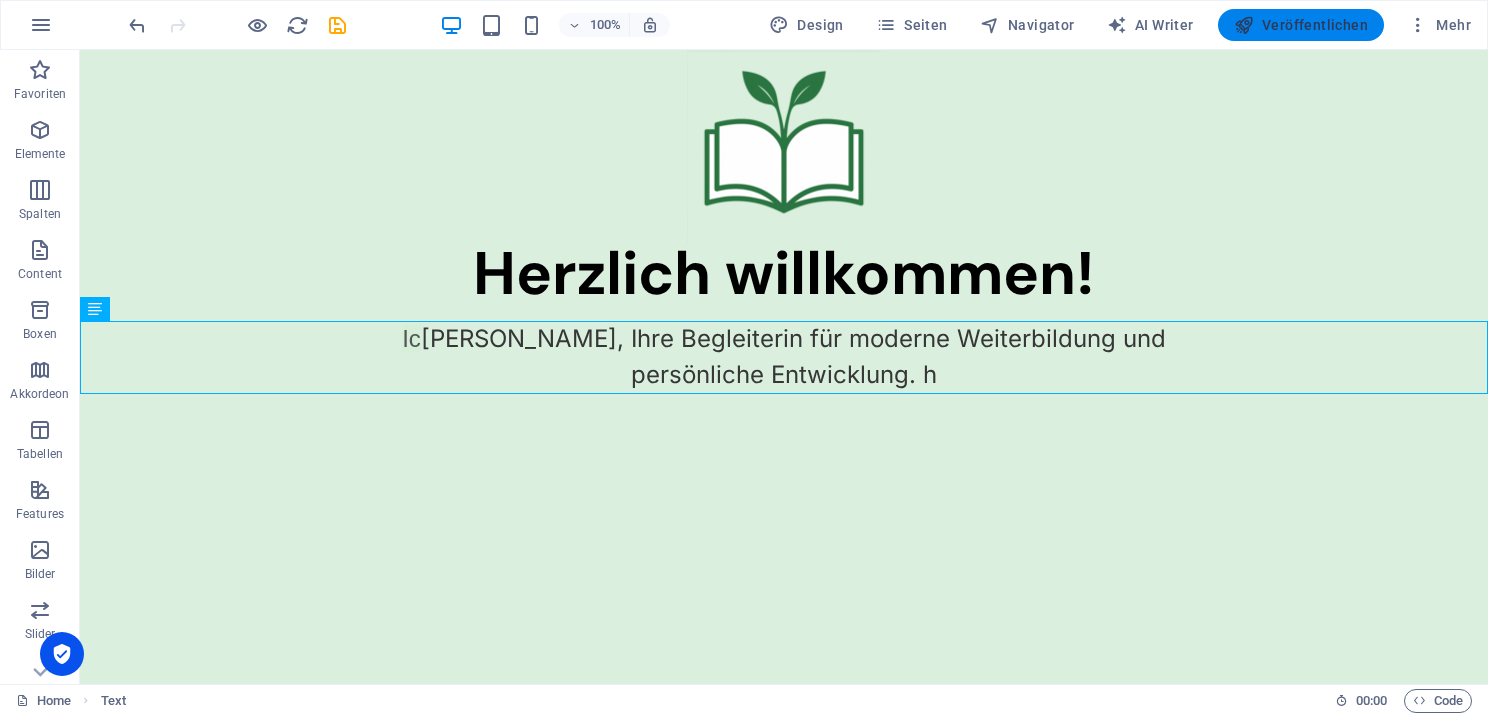 click on "Veröffentlichen" at bounding box center [1301, 25] 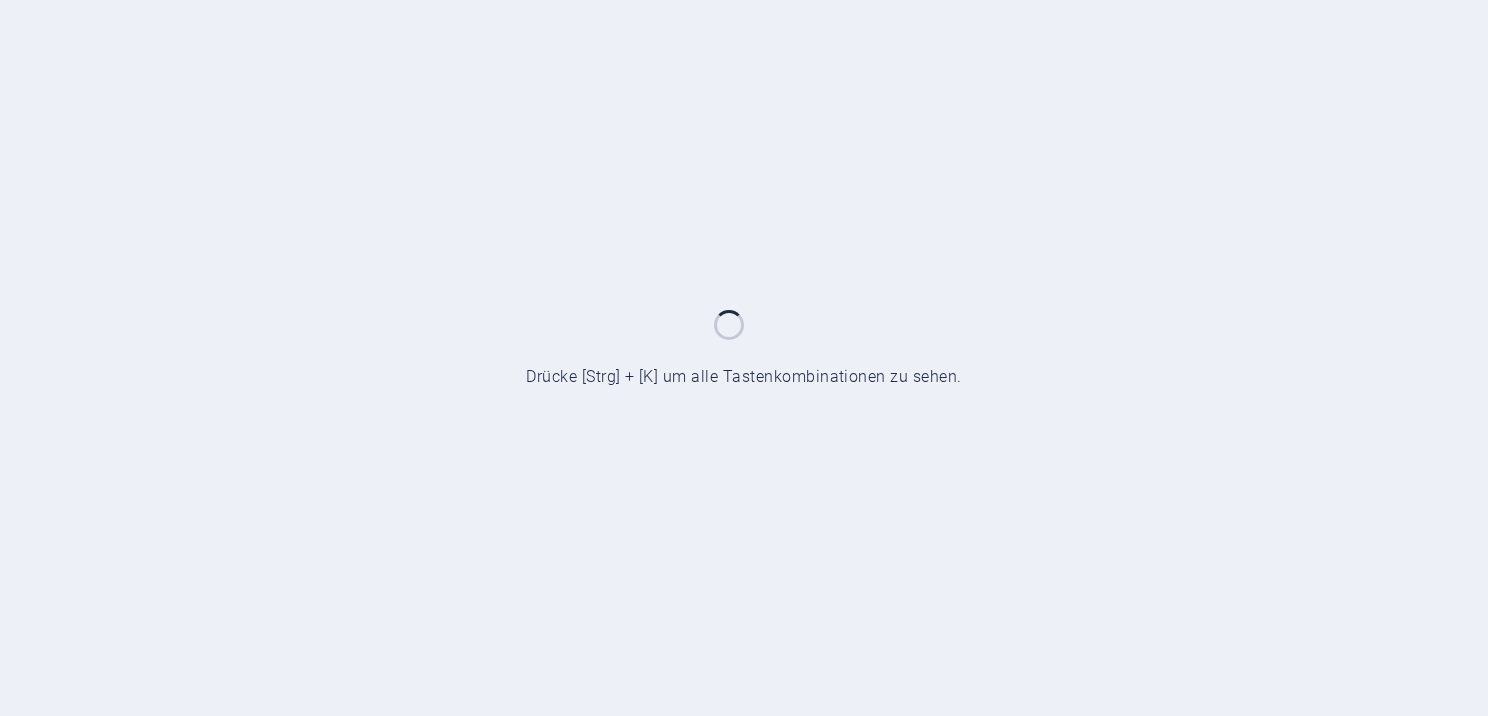 scroll, scrollTop: 0, scrollLeft: 0, axis: both 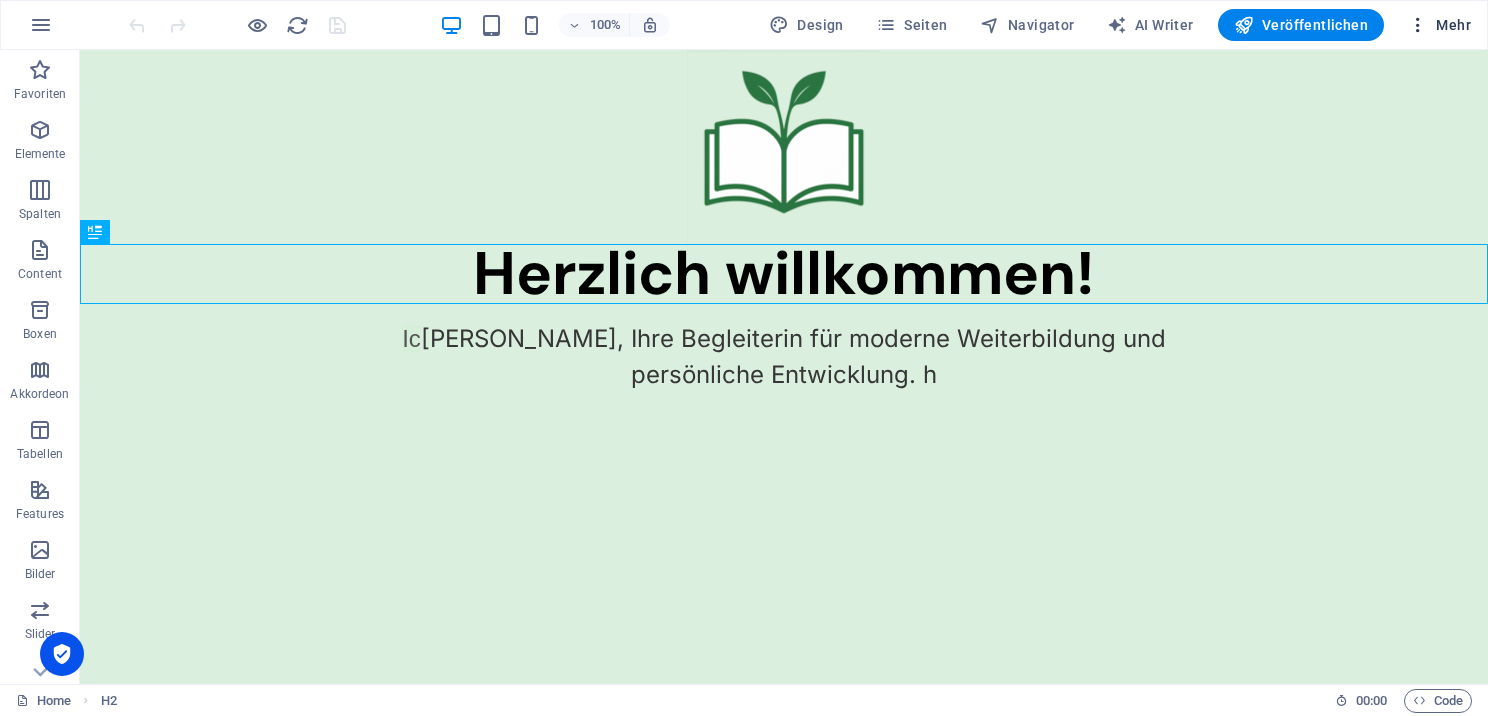 click on "Mehr" at bounding box center (1439, 25) 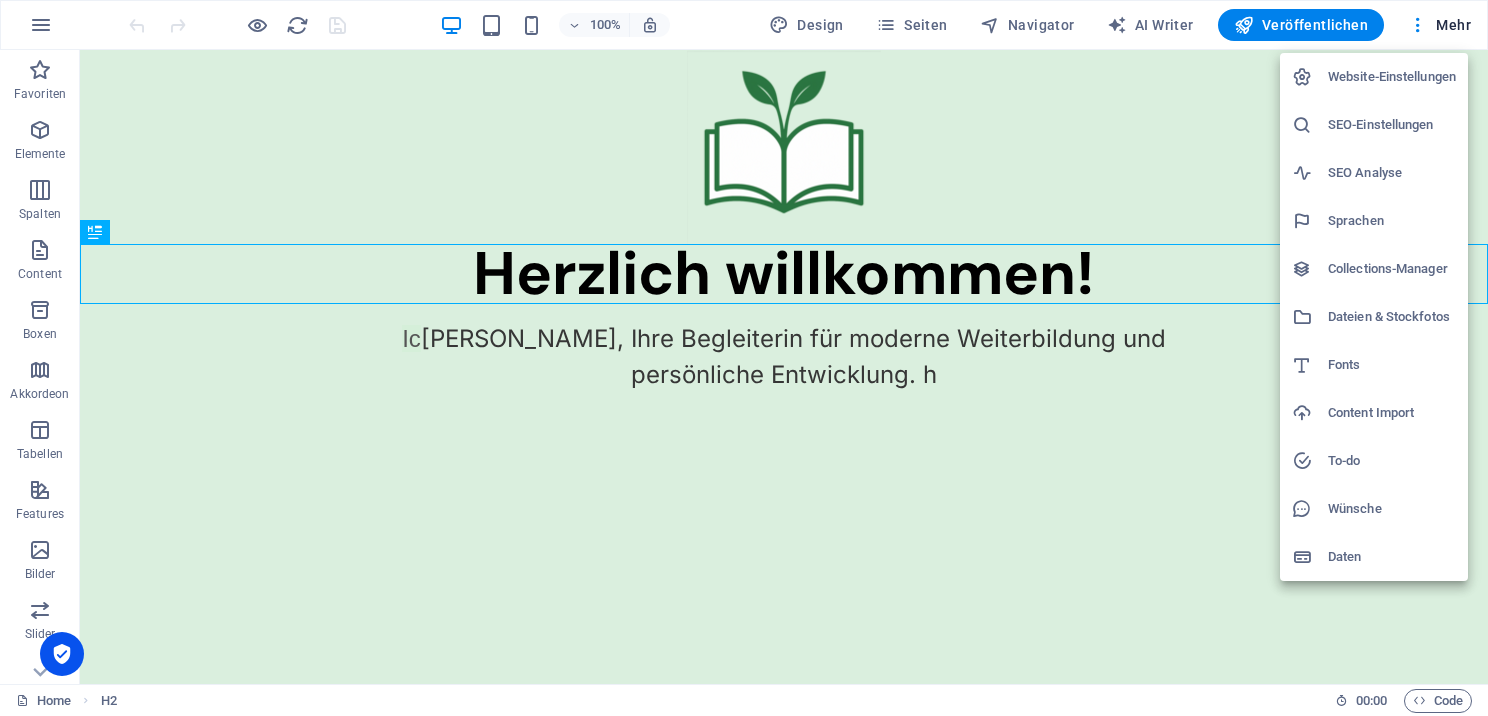 click on "Website-Einstellungen" at bounding box center (1392, 77) 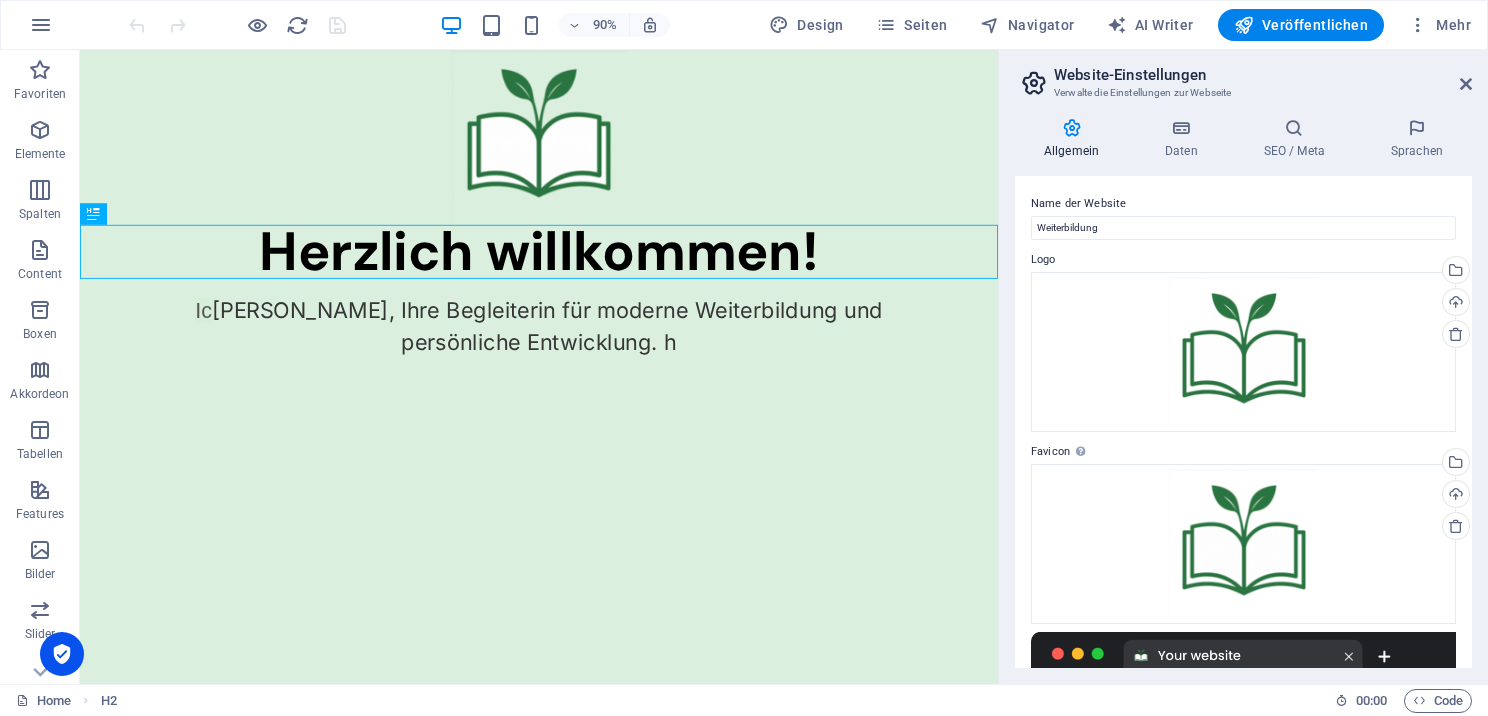 click on "Favicon Das Favicon ist ein kleines Bild, das neben dem Titel deiner Website im Browser angezeigt wird." at bounding box center [1243, 452] 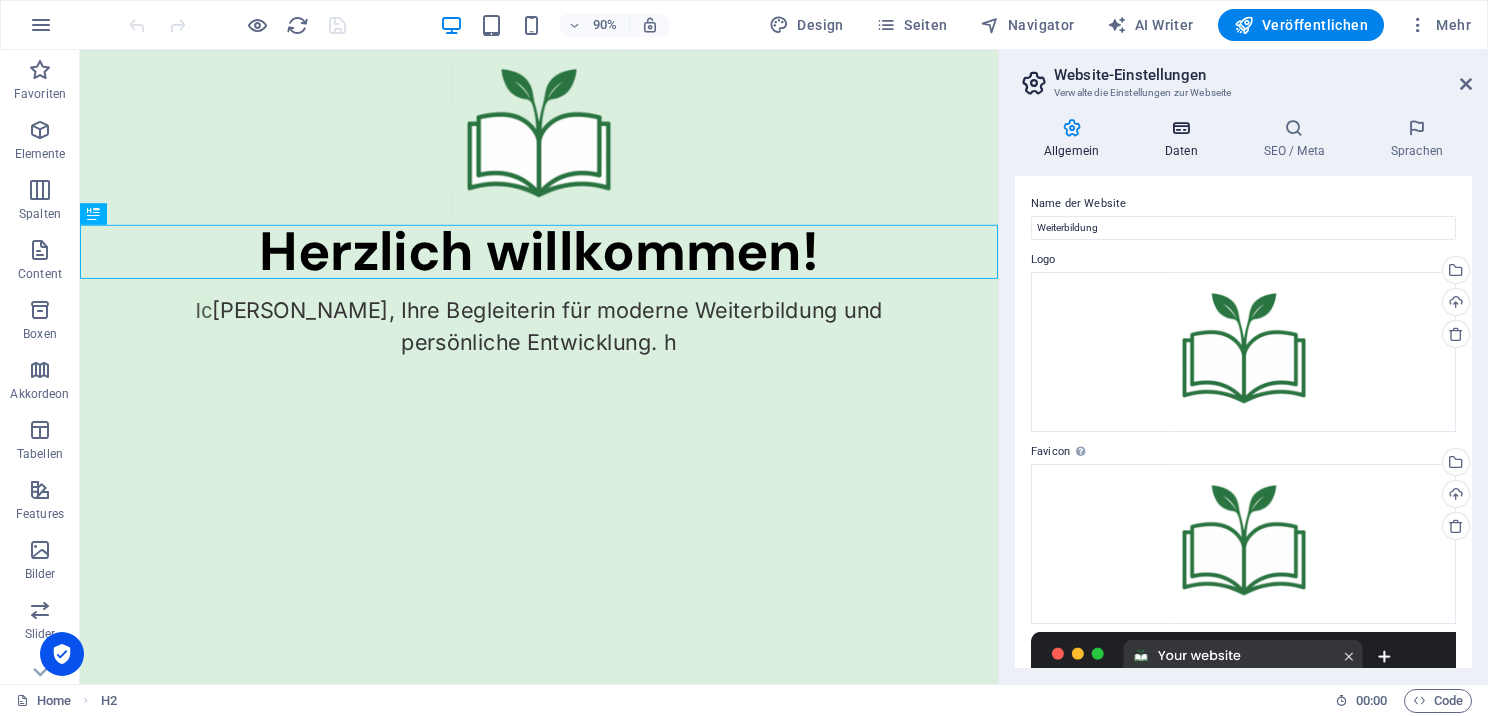 click on "Daten" at bounding box center (1185, 139) 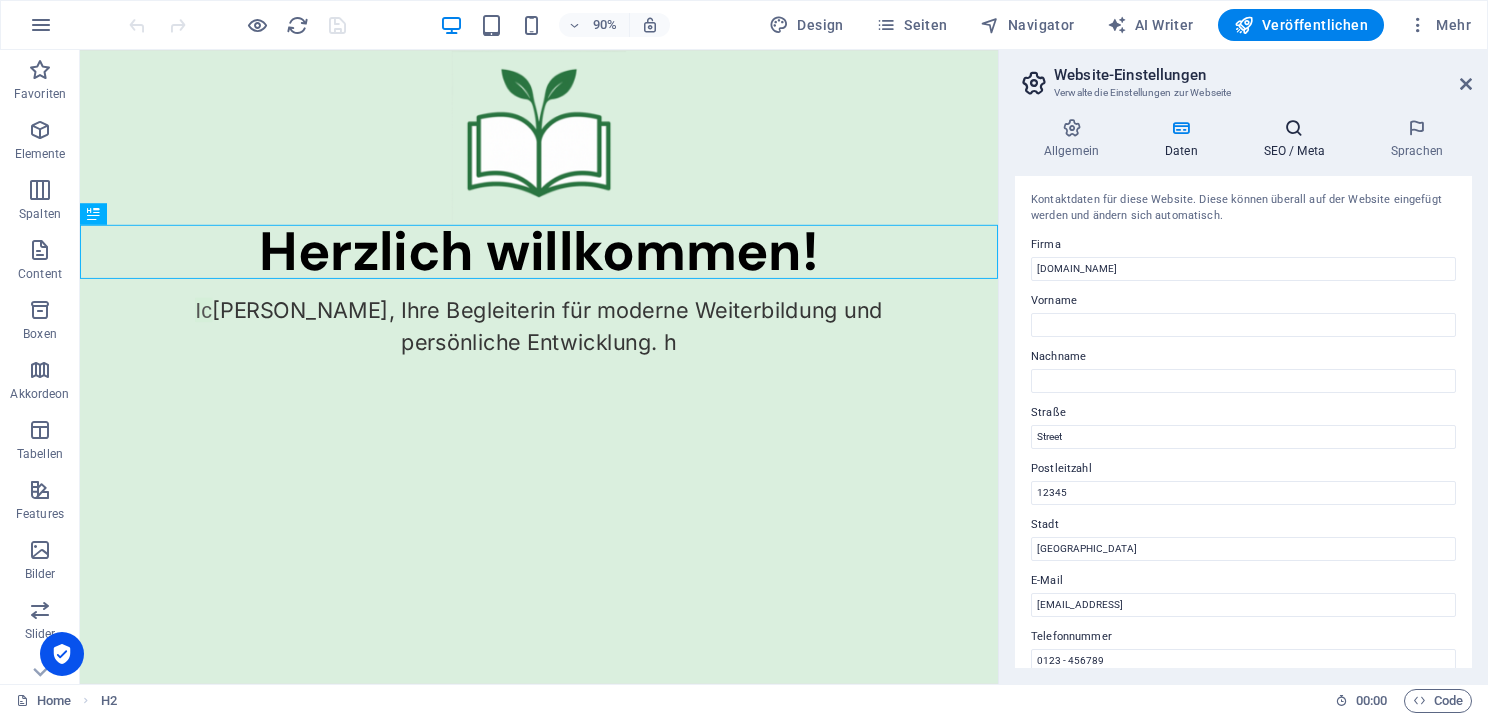 click on "SEO / Meta" at bounding box center (1298, 139) 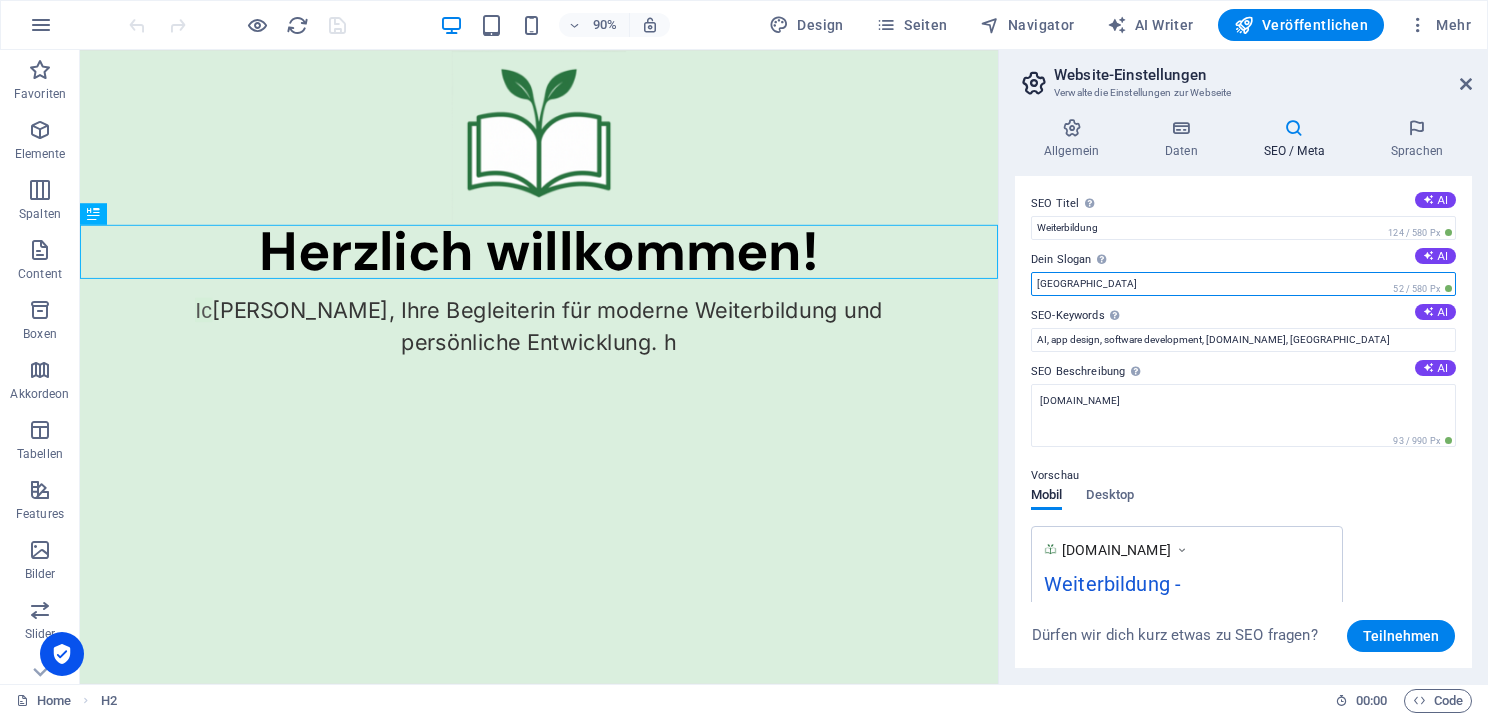 click on "Berlin" at bounding box center [1243, 284] 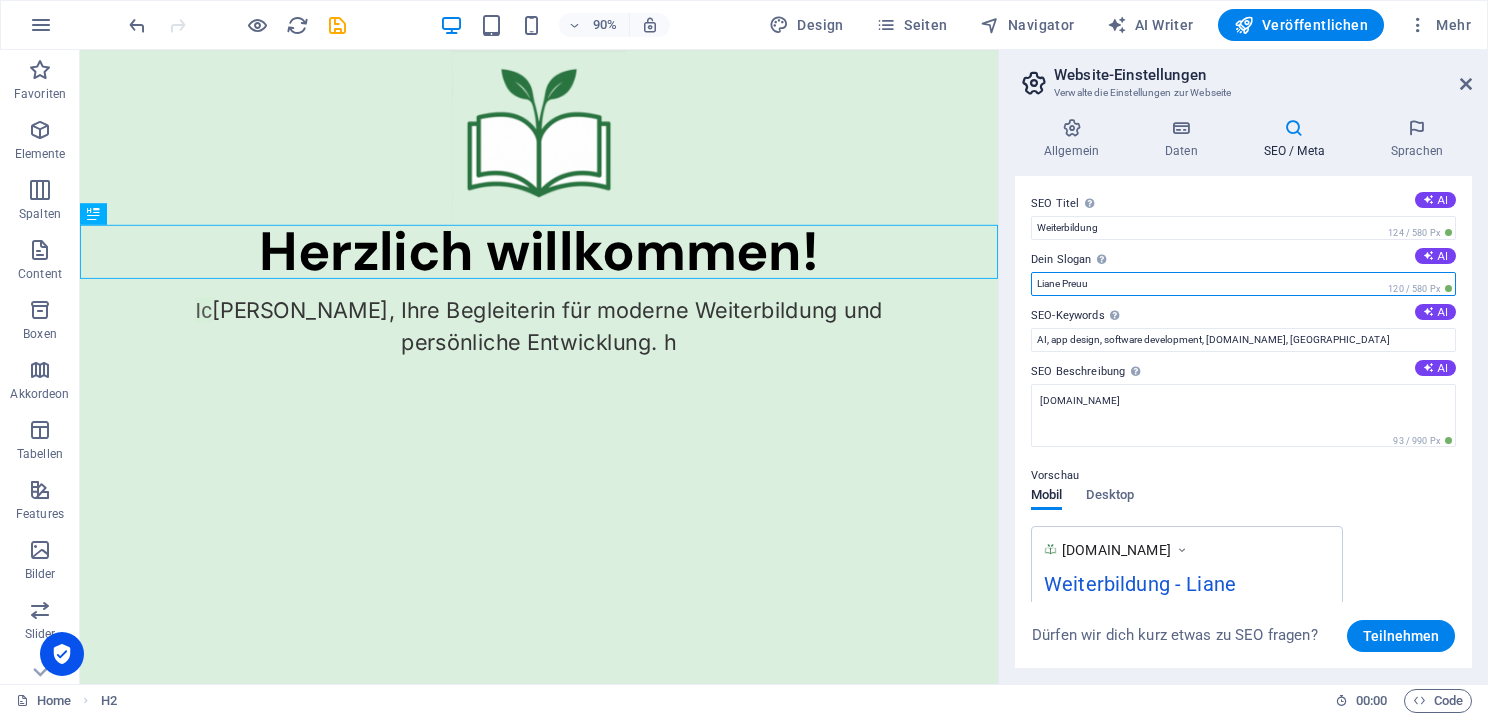 type on "Liane Preu" 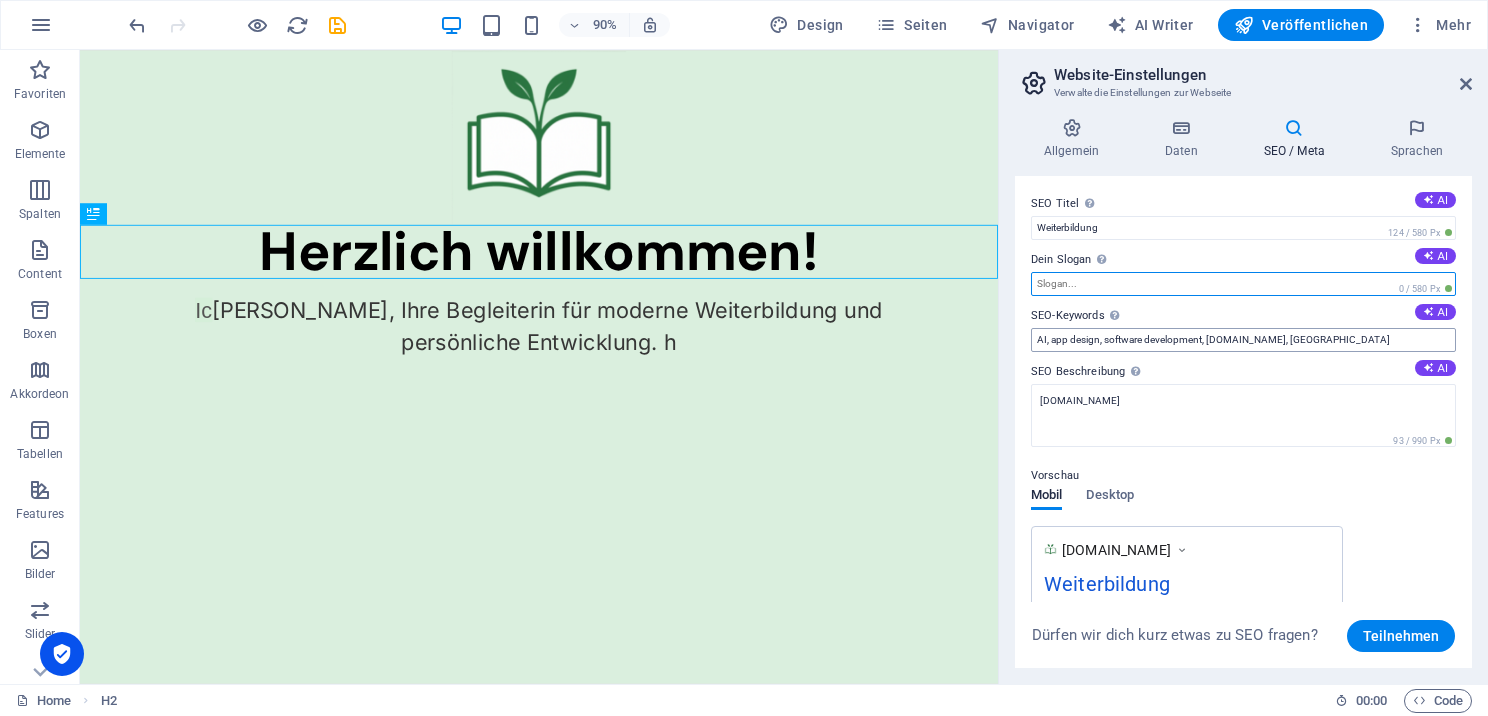 type 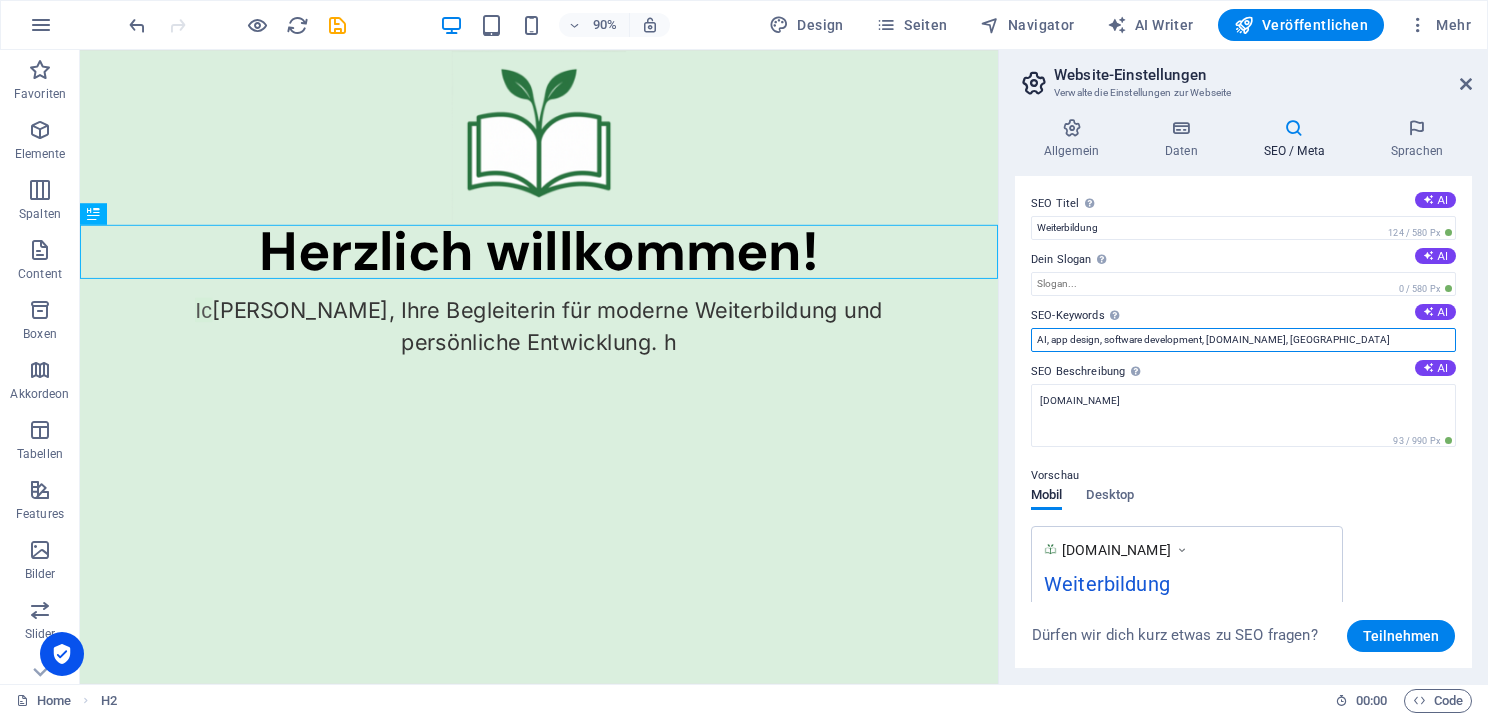 click on "AI, app design, software development, lianepreuss.de, Berlin" at bounding box center (1243, 340) 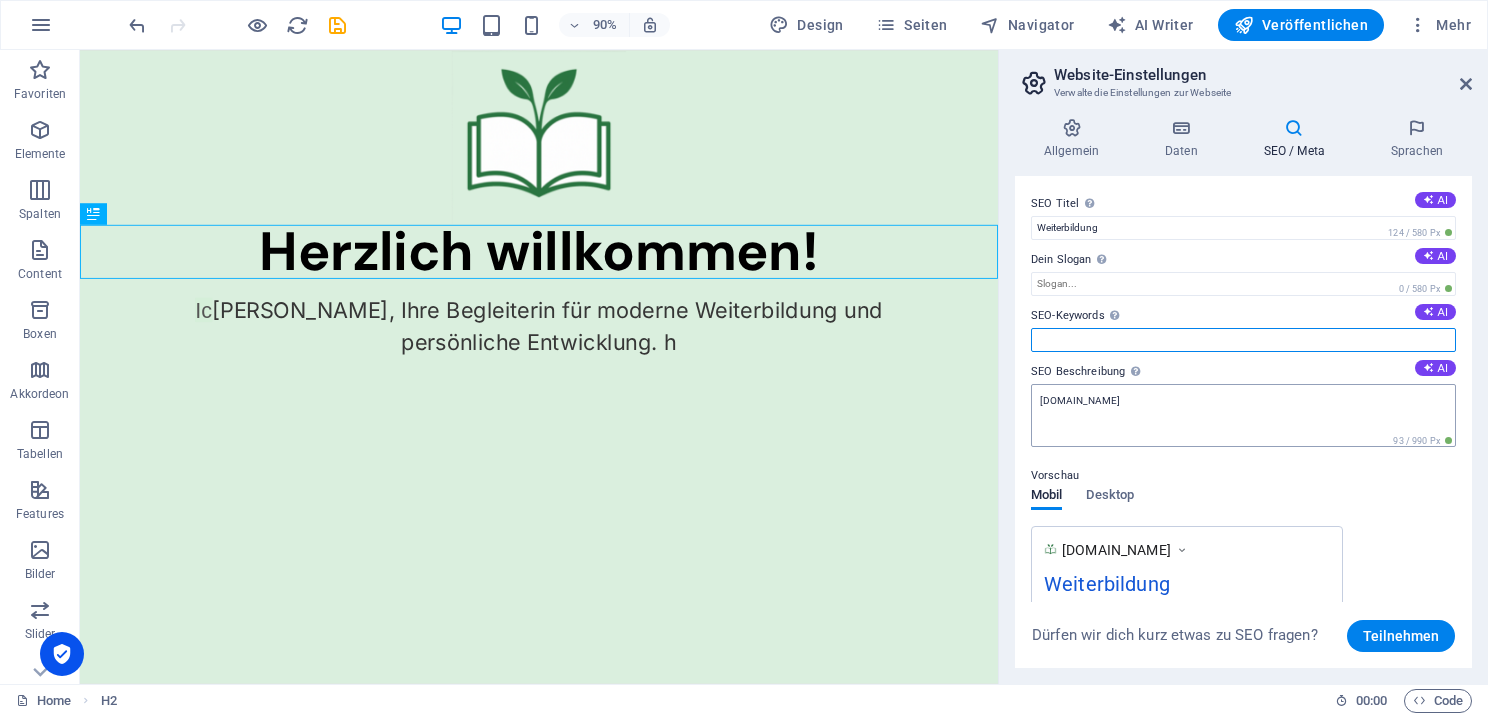 type 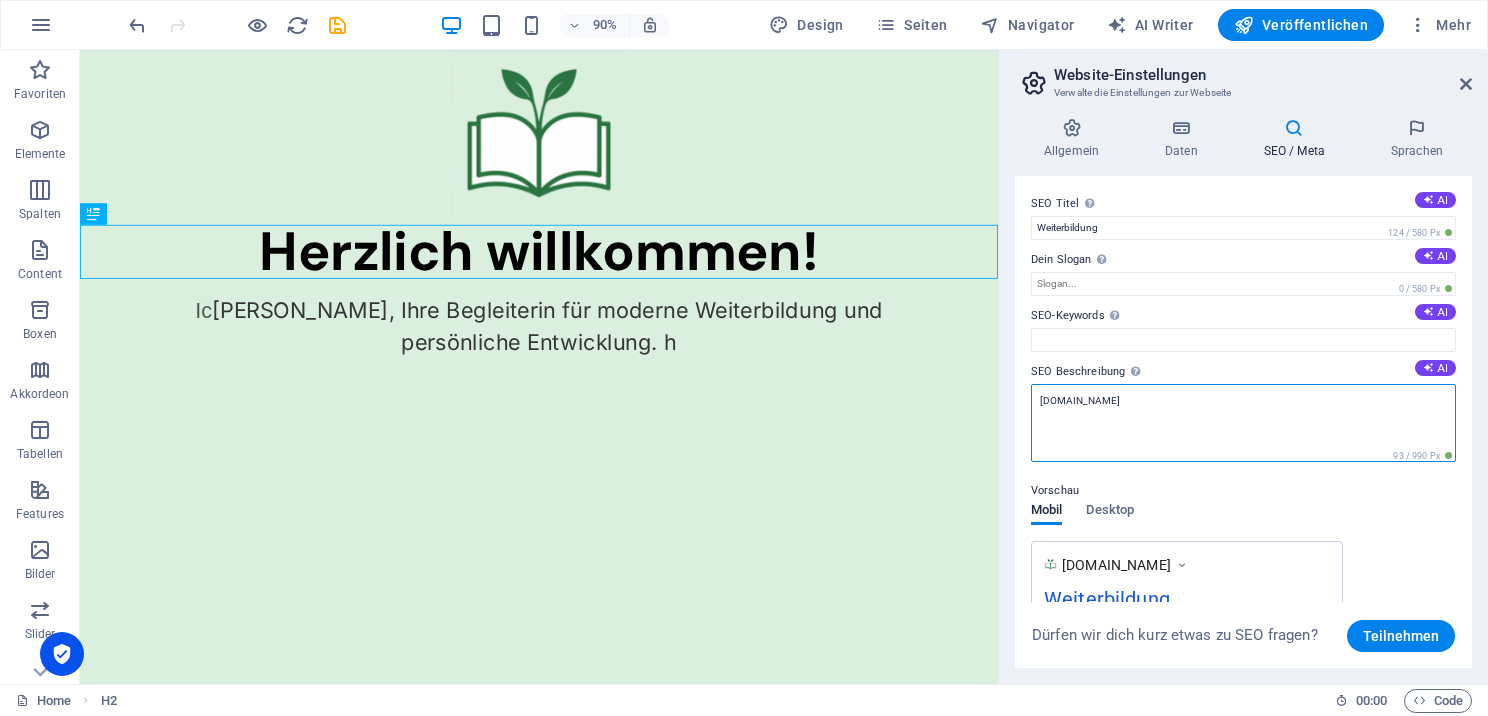 click on "[DOMAIN_NAME]" at bounding box center (1243, 423) 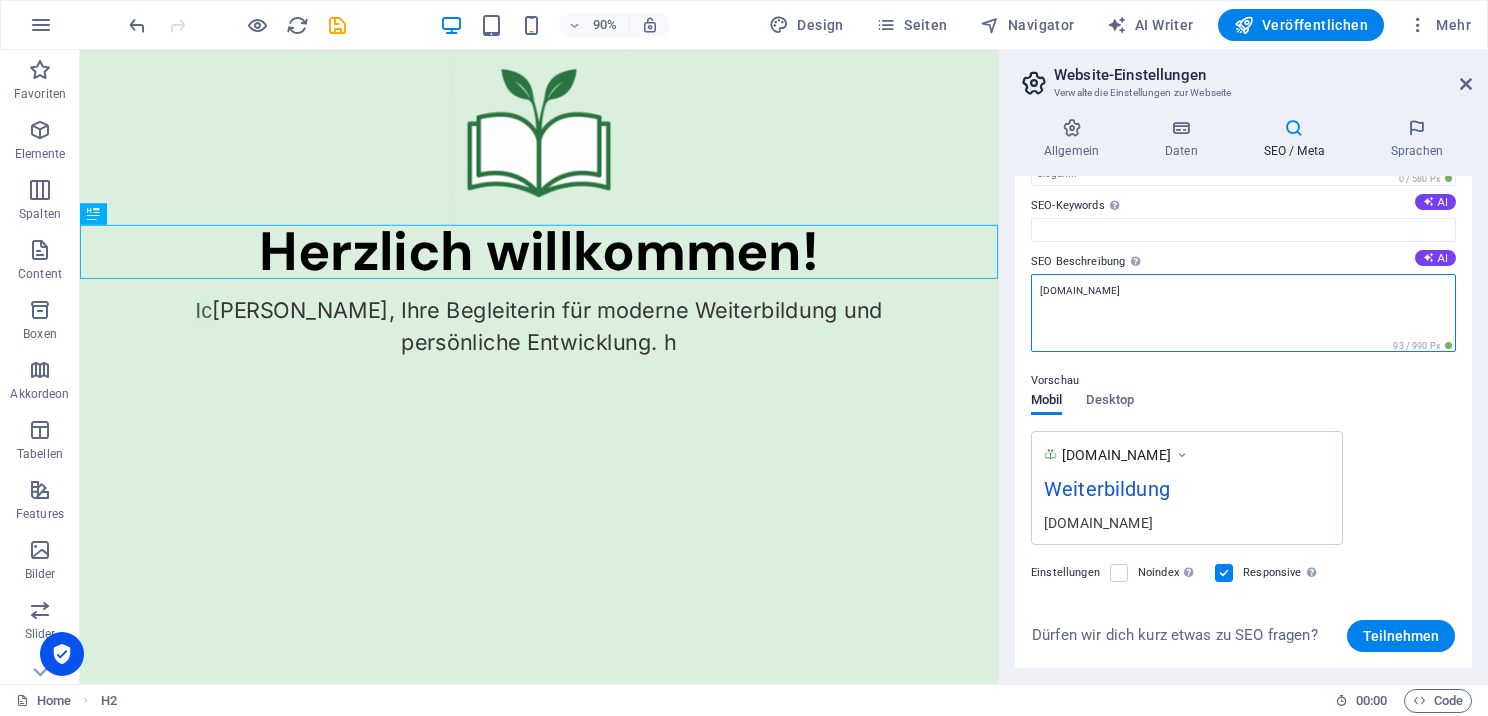 scroll, scrollTop: 104, scrollLeft: 0, axis: vertical 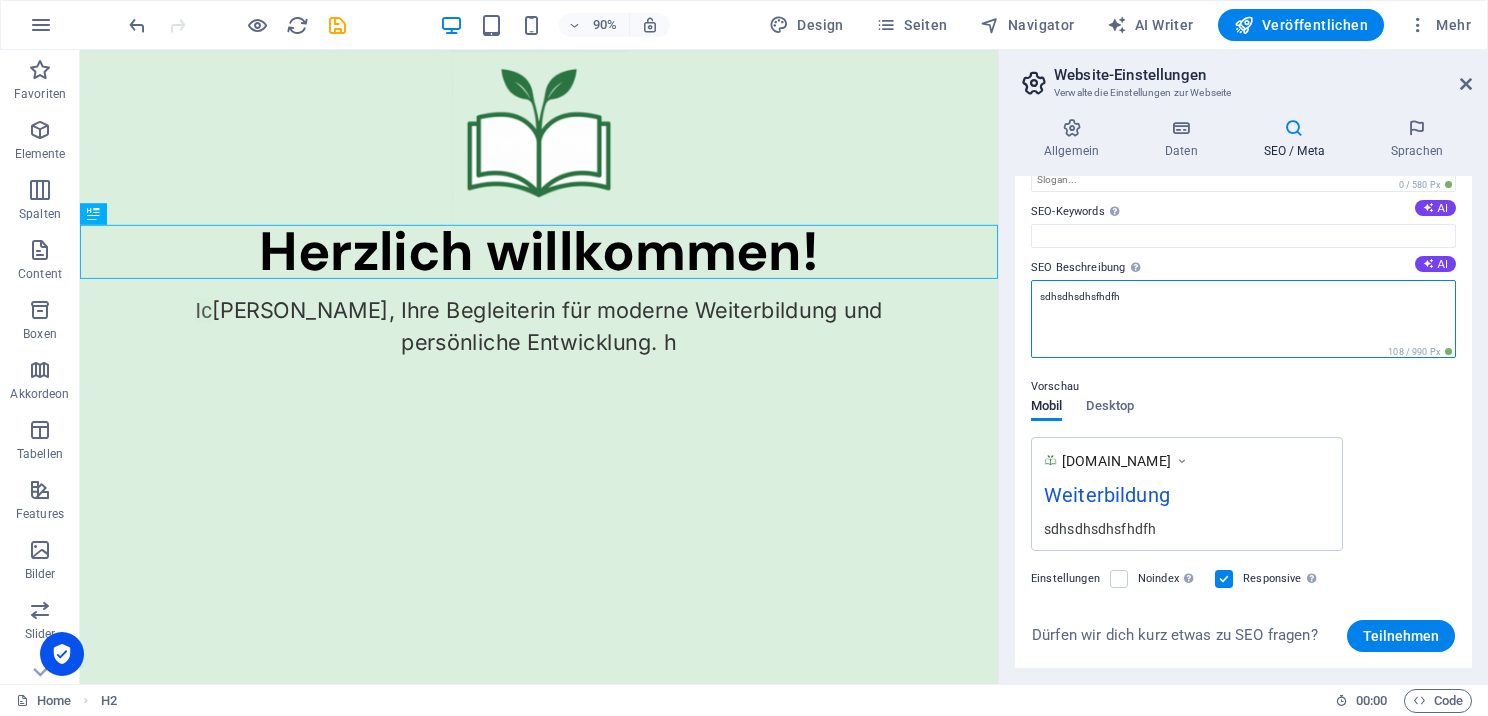 paste on "sdhsdhsdhsfhdfh" 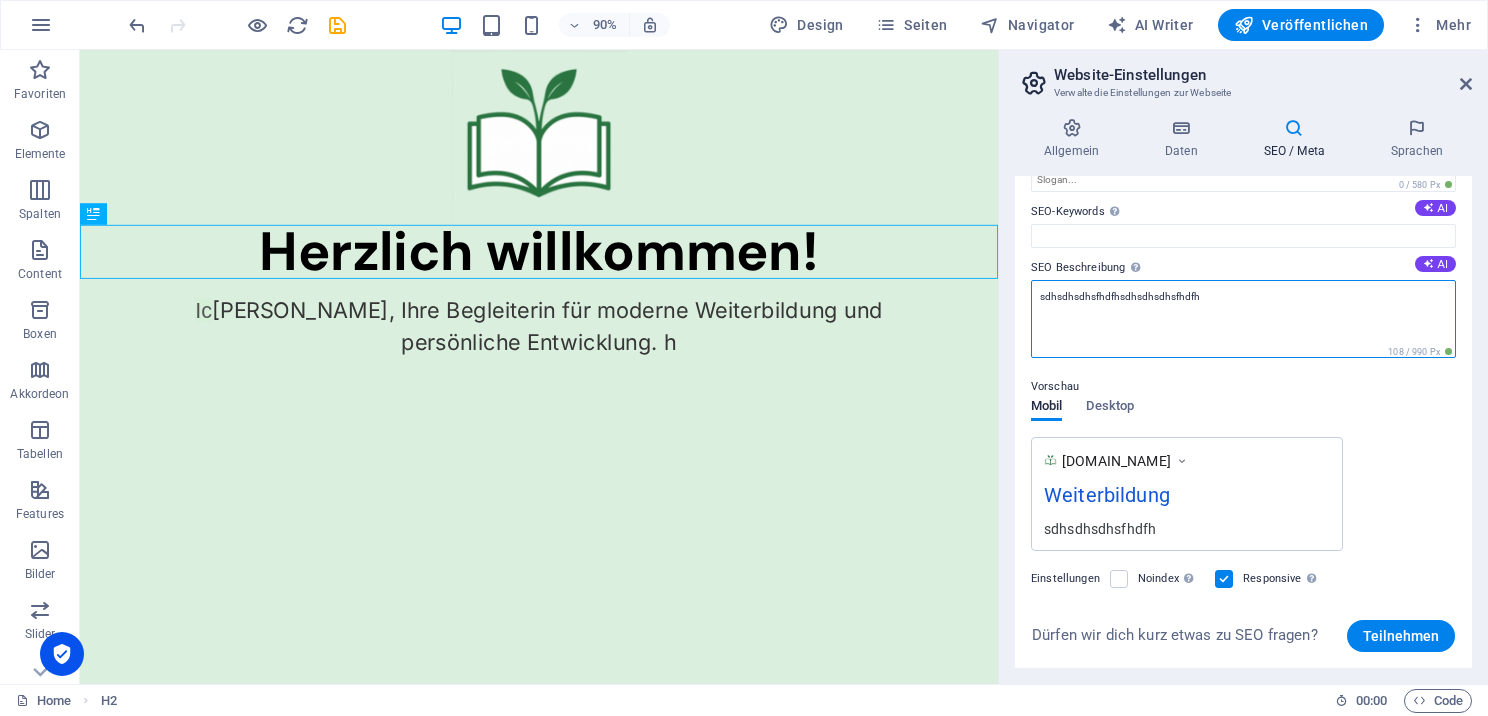 paste on "sdhsdhsdhsfhdfh" 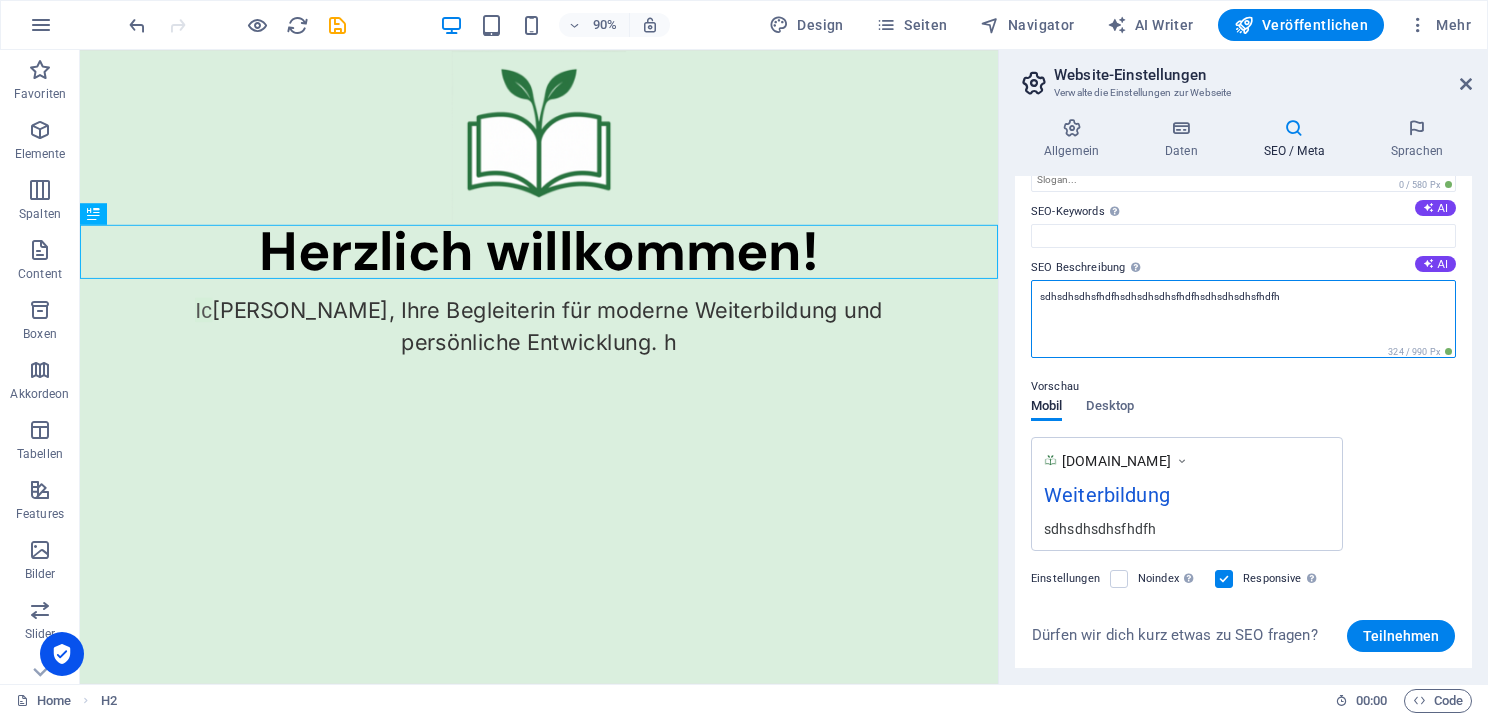 paste on "sdhsdhsdhsfhdfh" 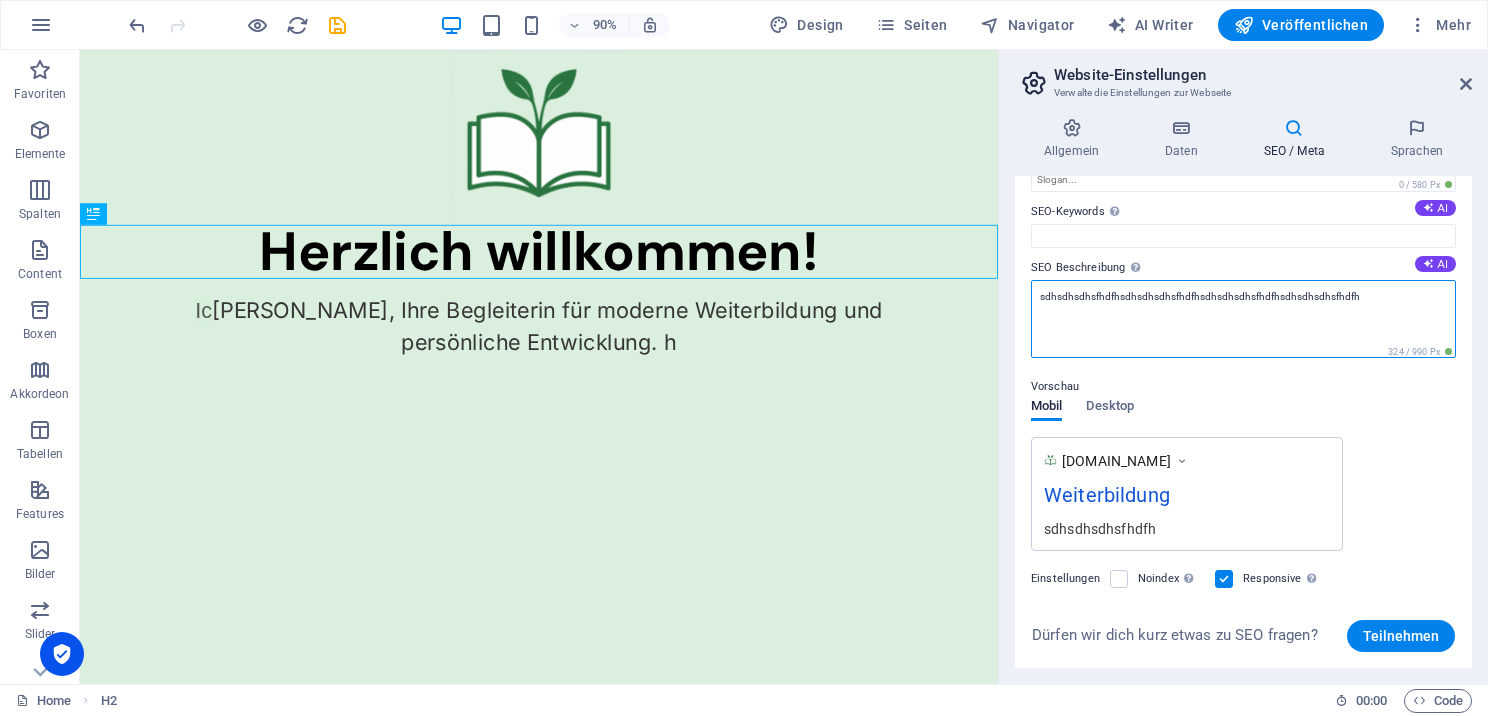 paste on "sdhsdhsdhsfhdfh" 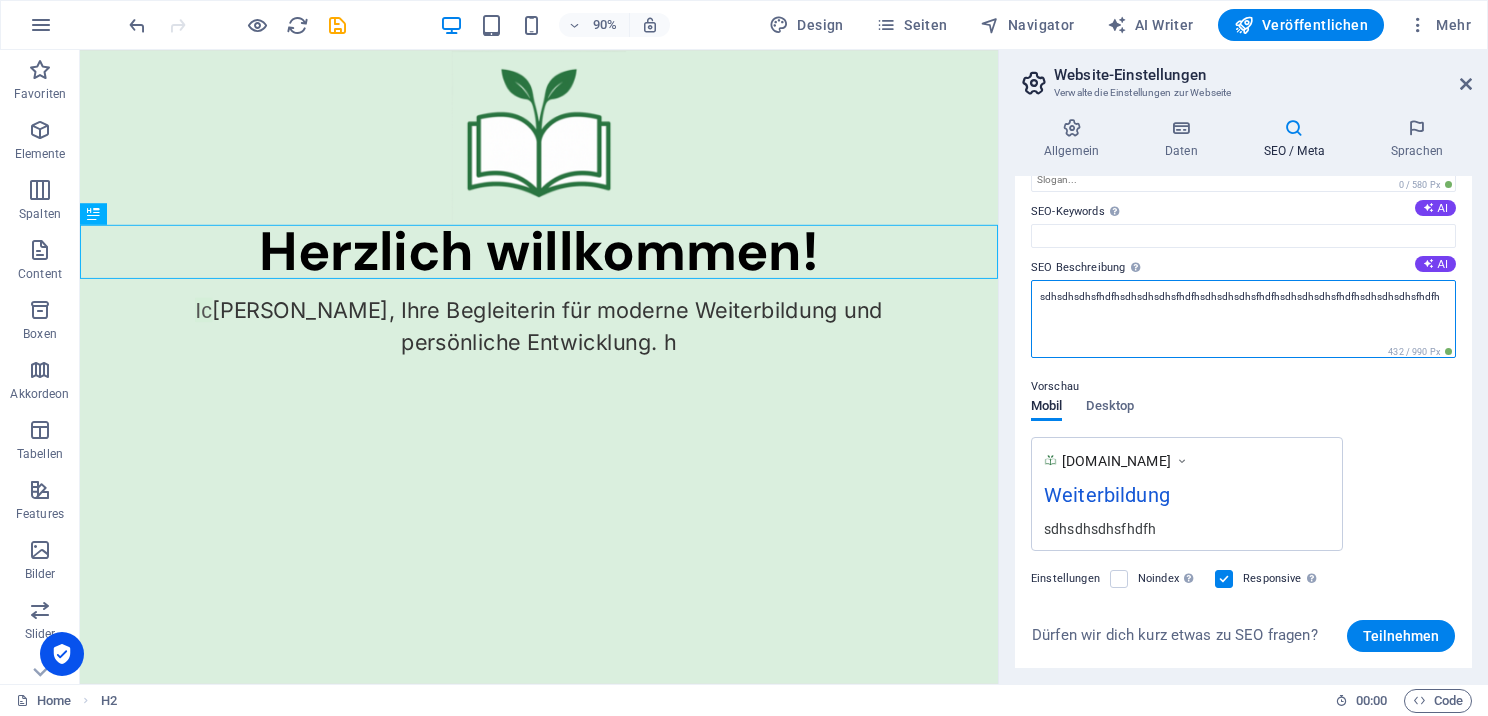 paste on "sdhsdhsdhsfhdfh" 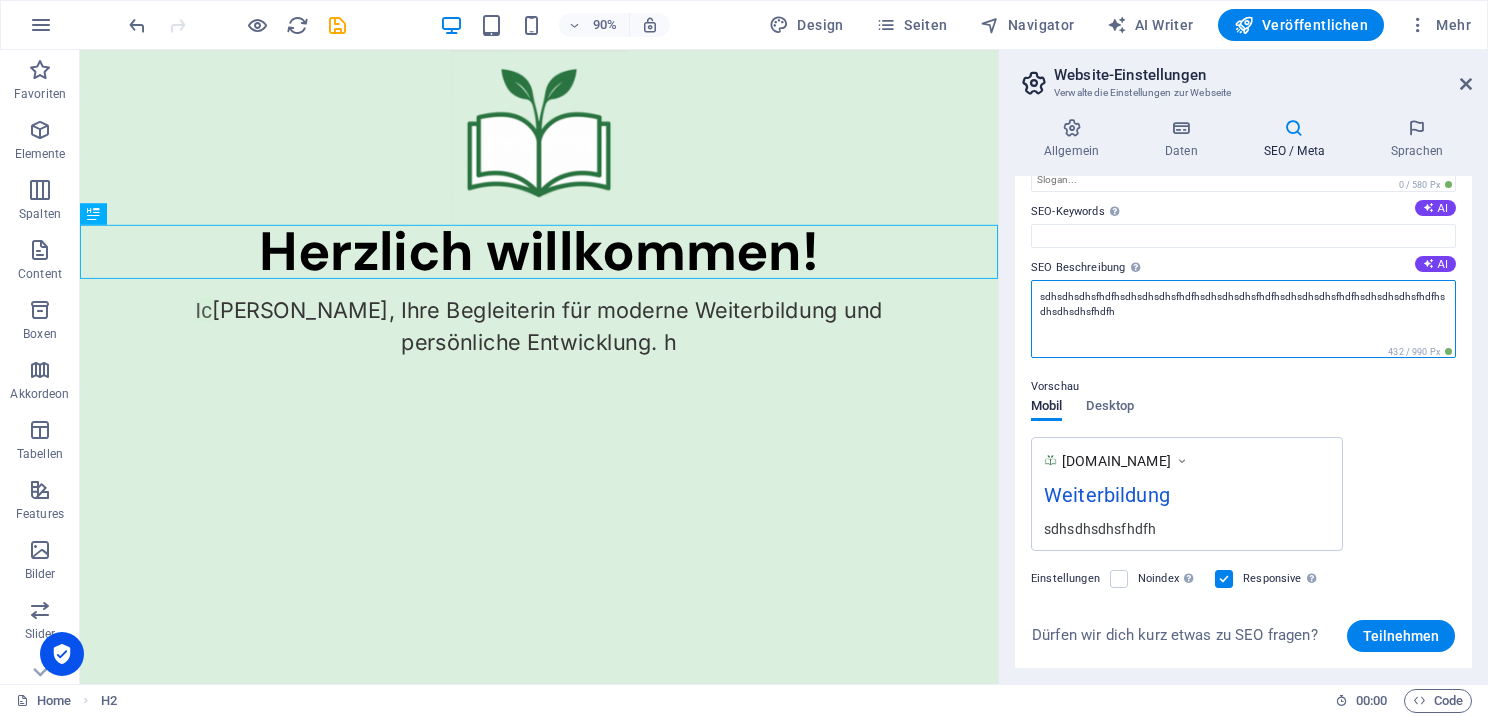 paste on "sdhsdhsdhsfhdfh" 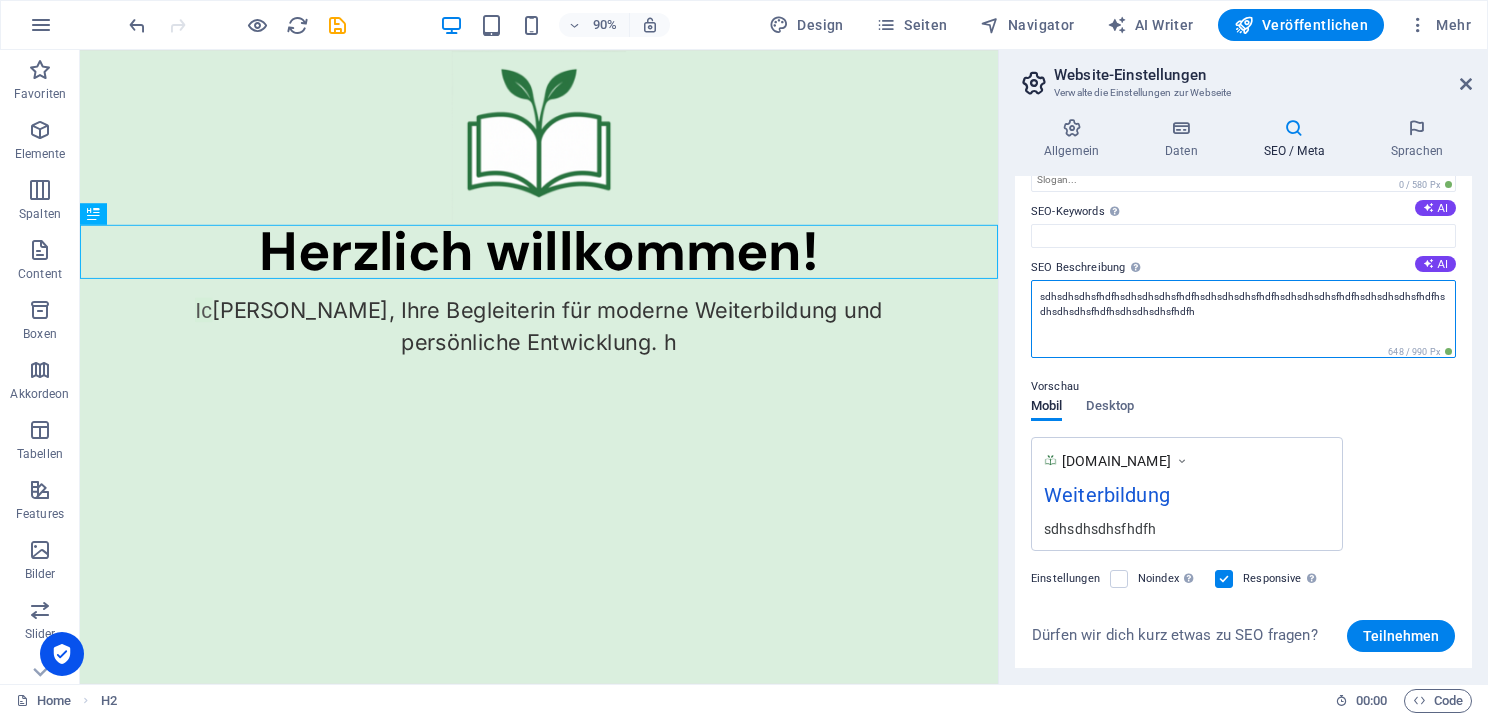 paste on "sdhsdhsdhsfhdfh" 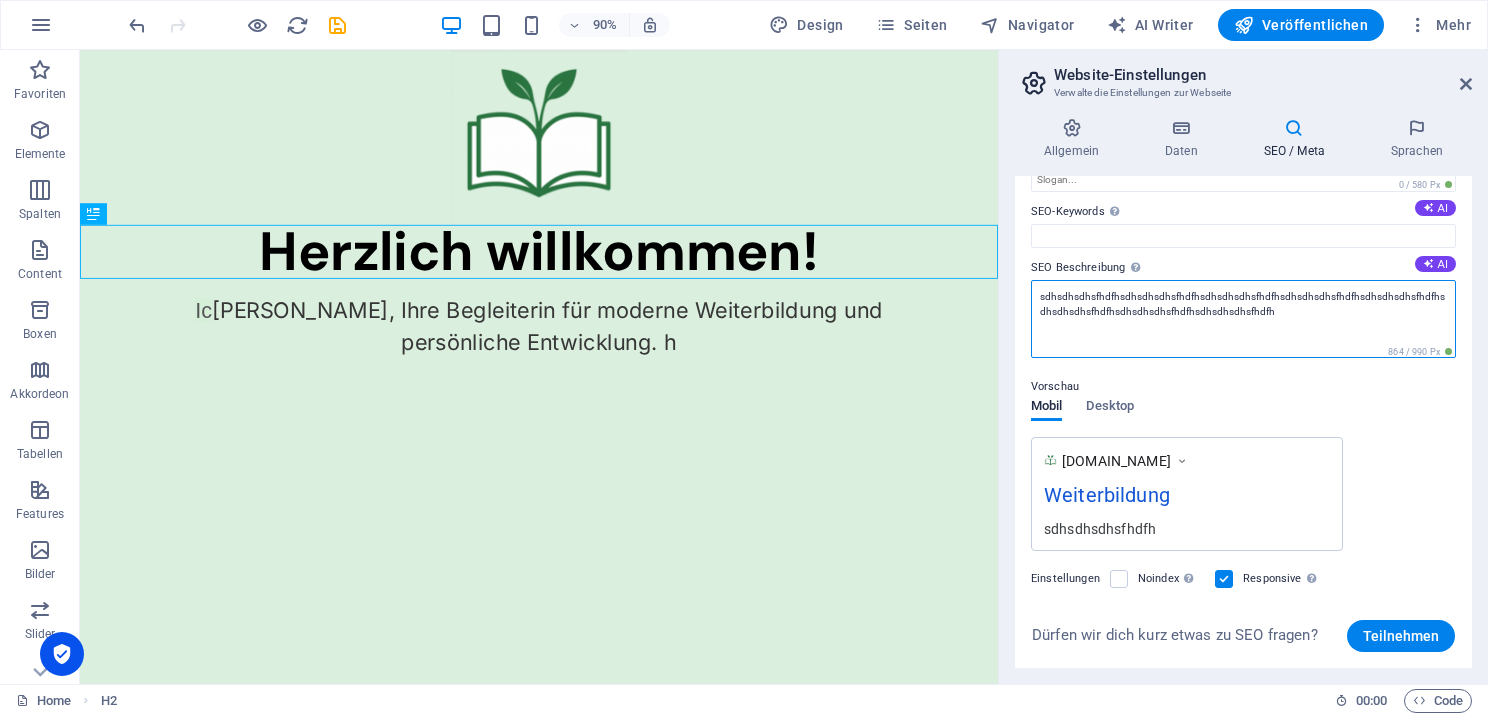 paste on "sdhsdhsdhsfhdfh" 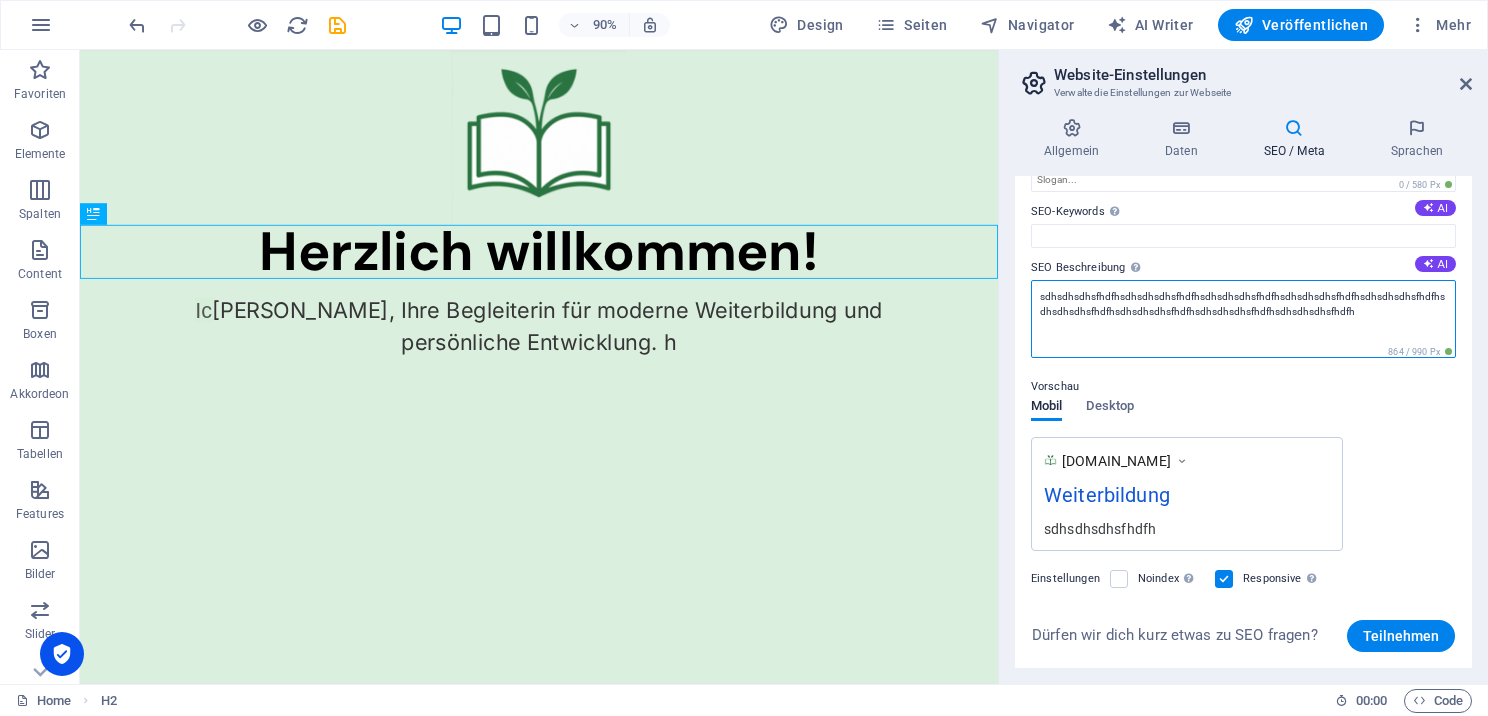 paste on "sdhsdhsdhsfhdfh" 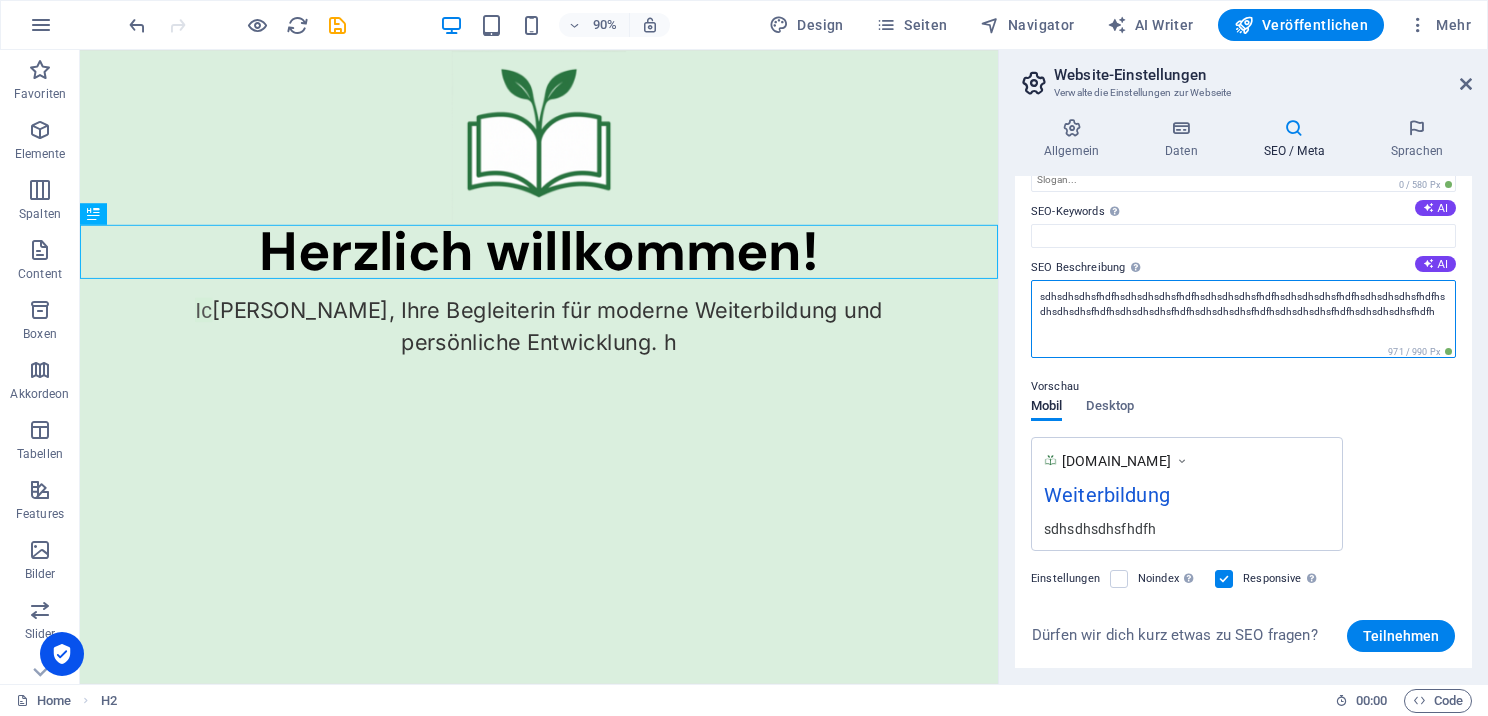 paste on "sdhsdhsdhsfhdfh" 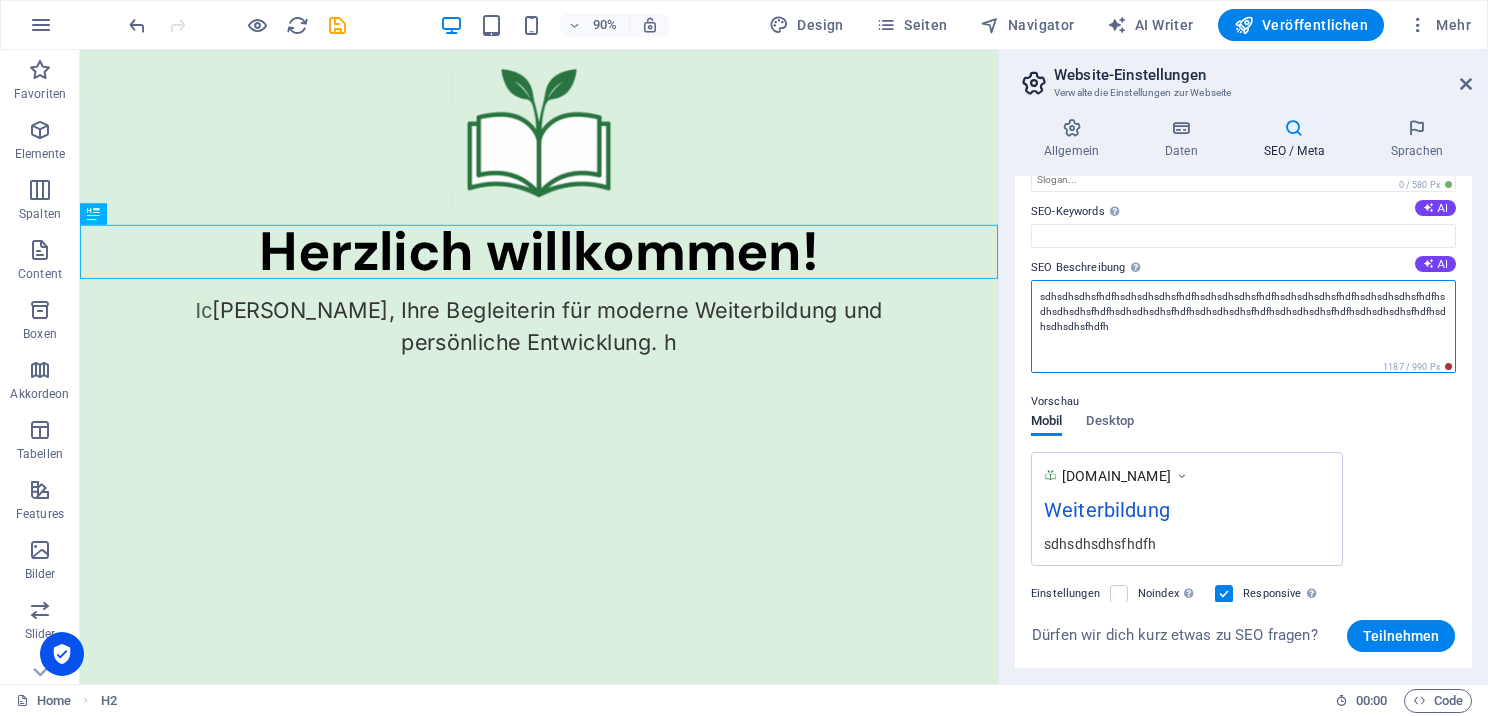 paste on "sdhsdhsdhsfhdfh" 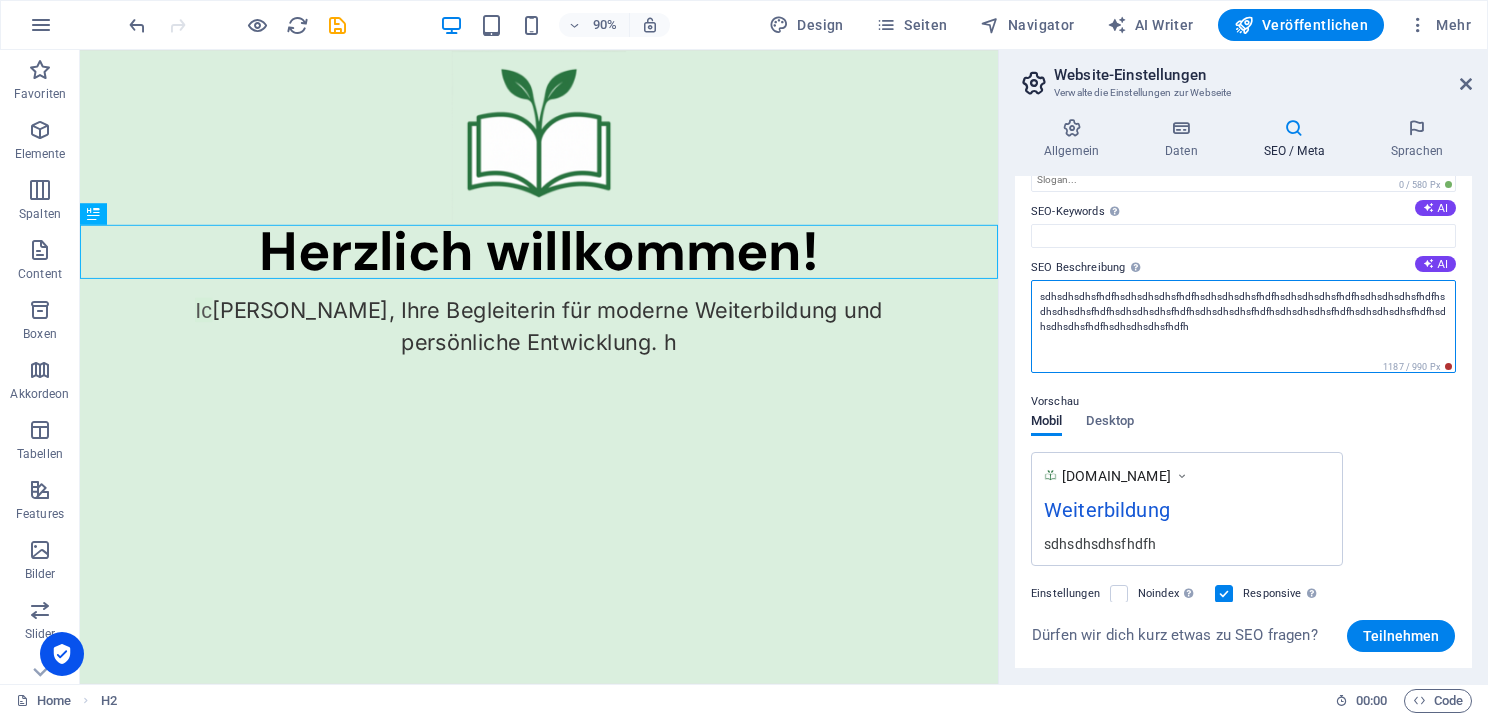 paste on "sdhsdhsdhsfhdfh" 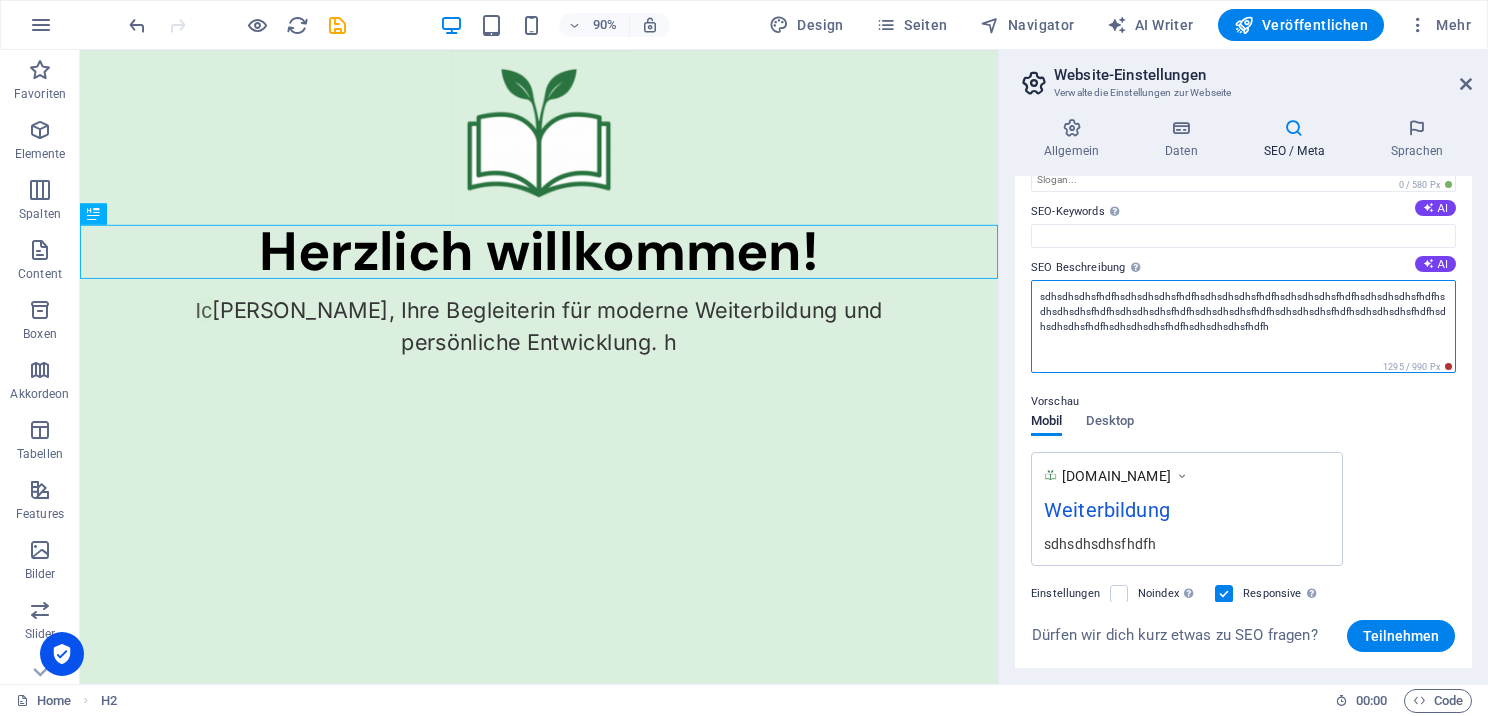 paste on "sdhsdhsdhsfhdfh" 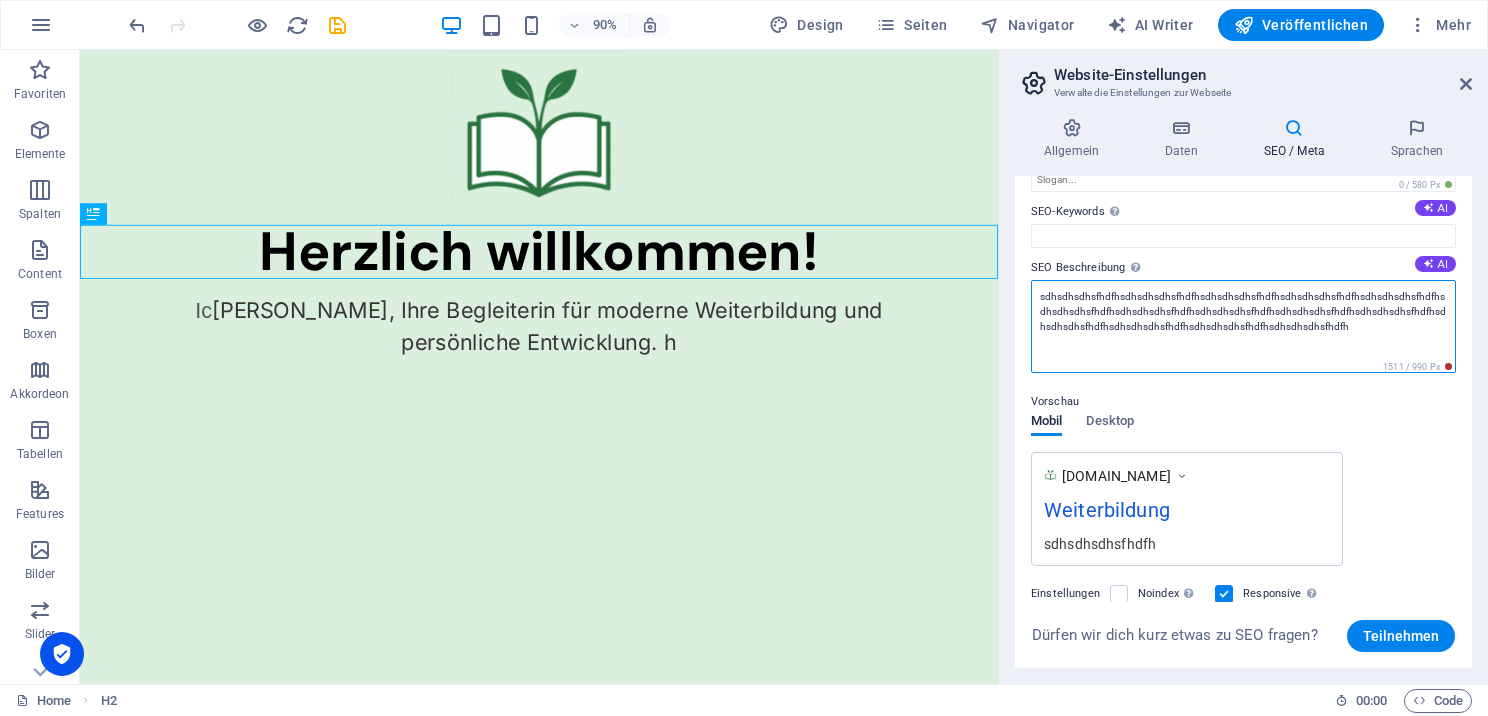 paste on "sdhsdhsdhsfhdfh" 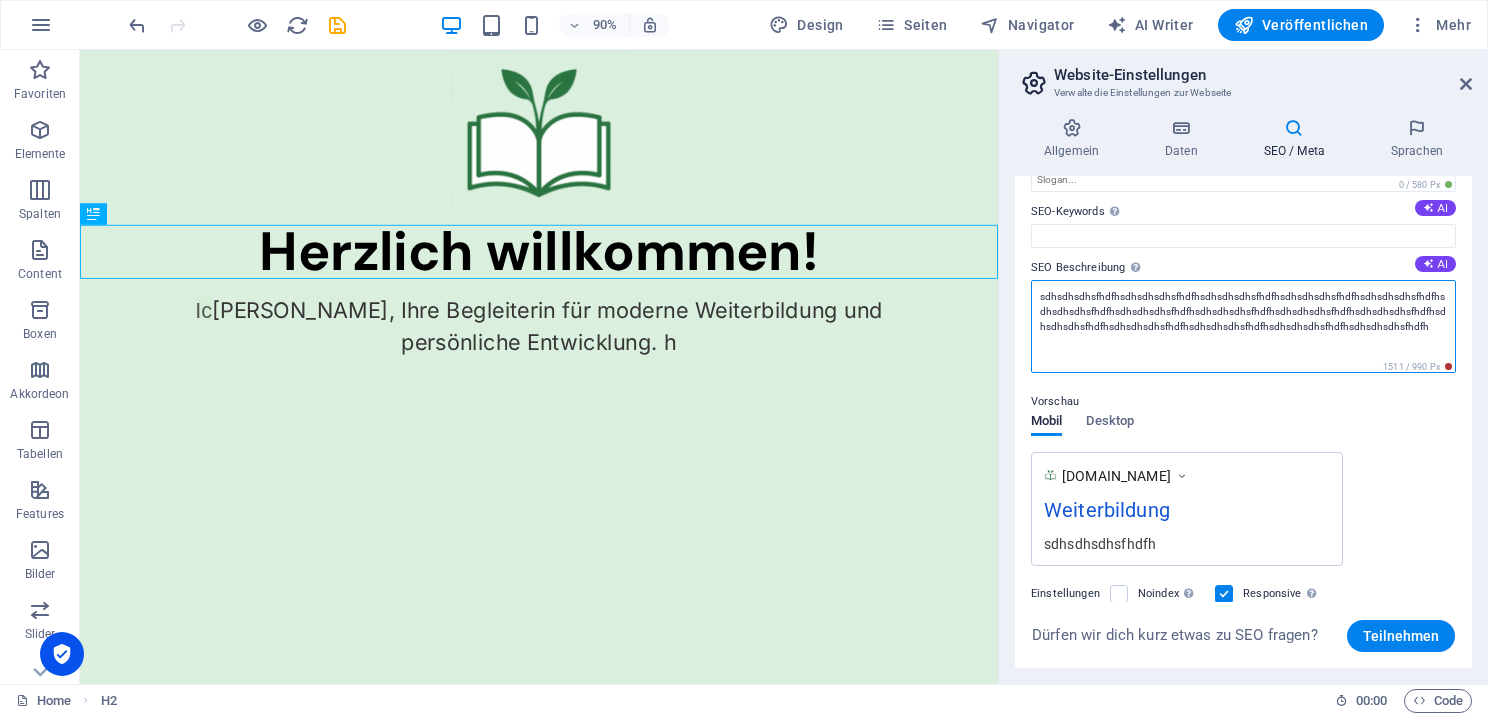 paste on "sdhsdhsdhsfhdfh" 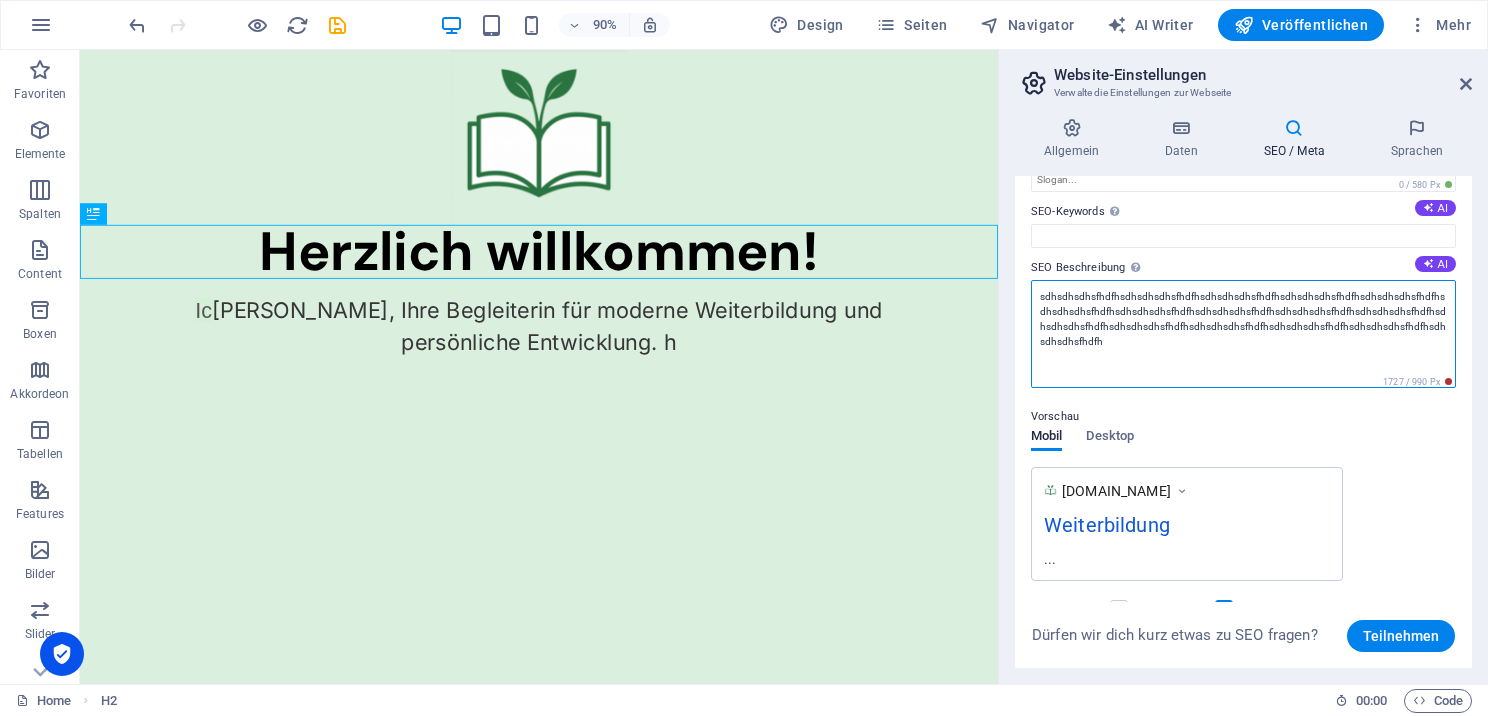drag, startPoint x: 1180, startPoint y: 354, endPoint x: 1164, endPoint y: 304, distance: 52.49762 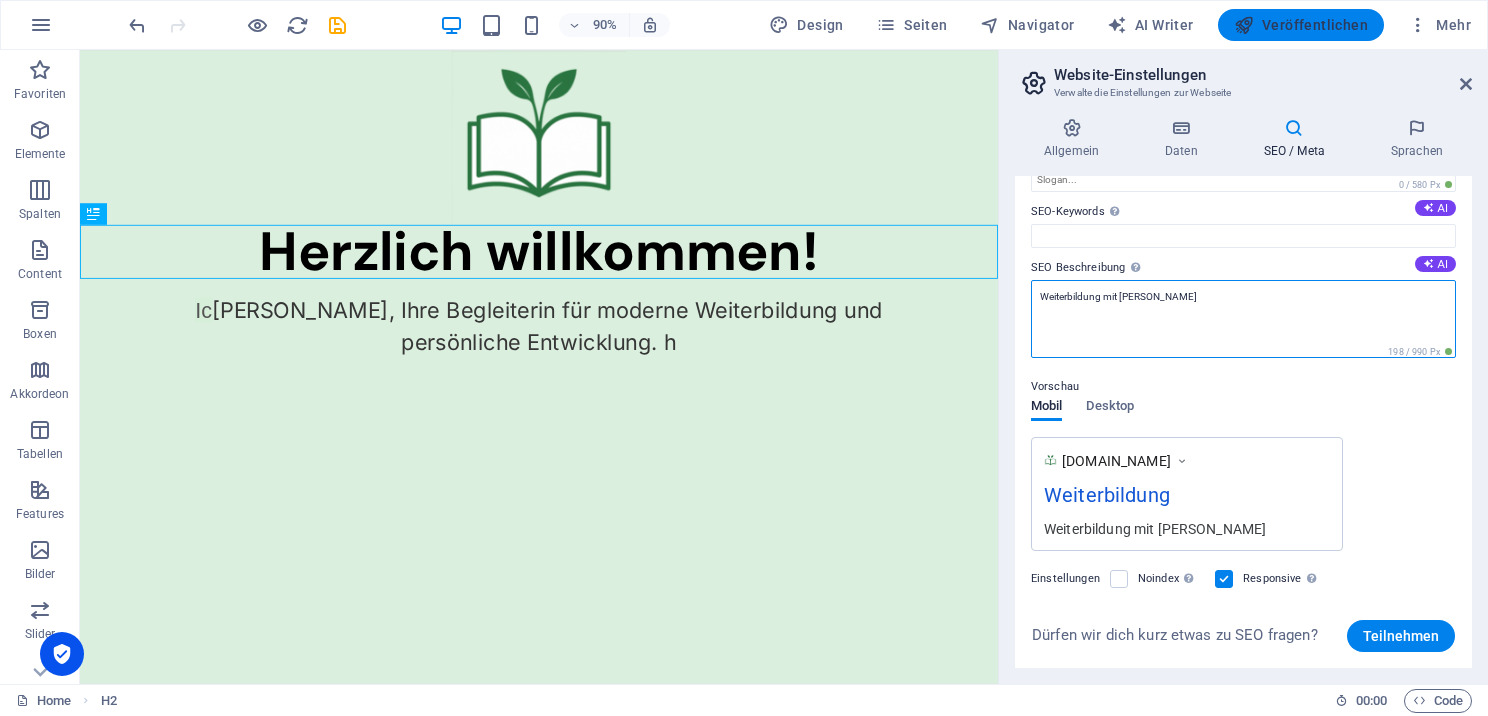 type on "Weiterbildung mit Liane Preuss" 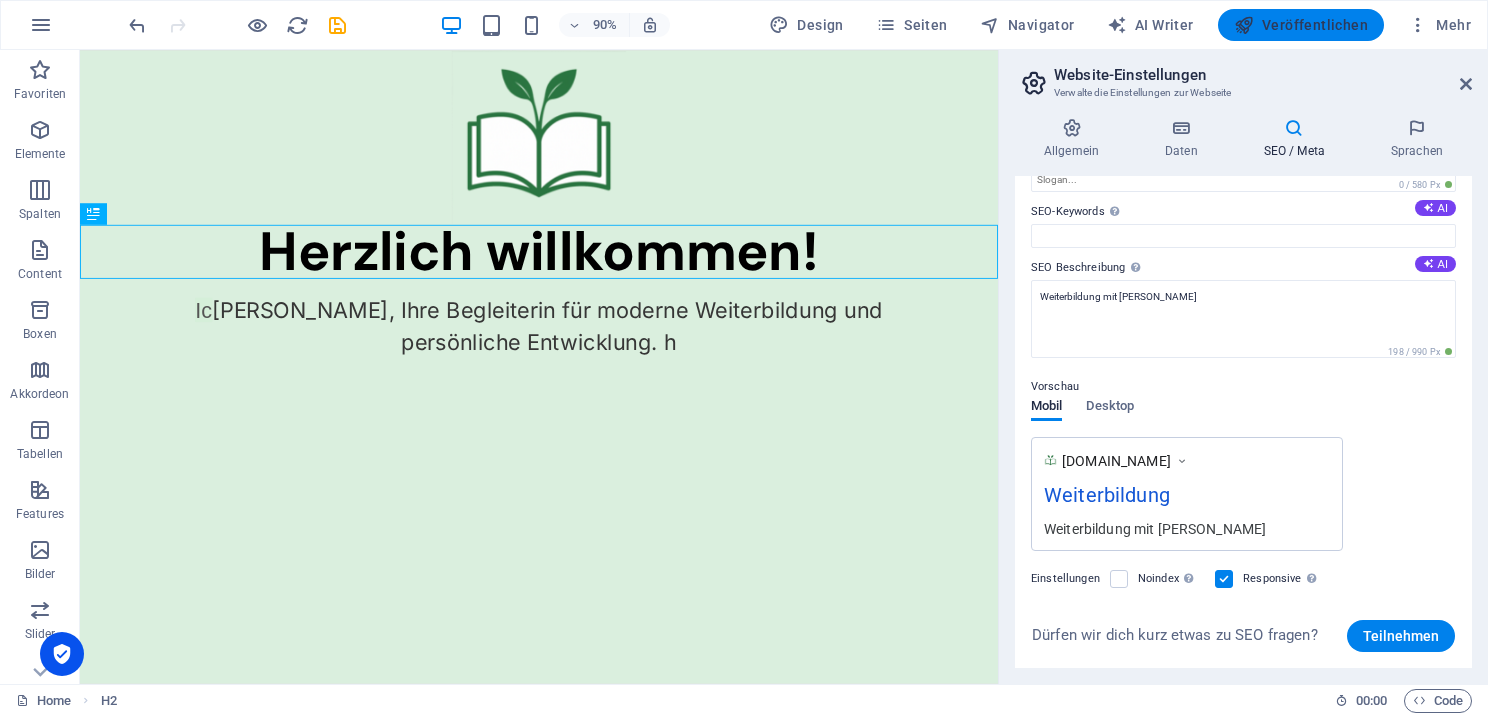 click on "Veröffentlichen" at bounding box center (1301, 25) 